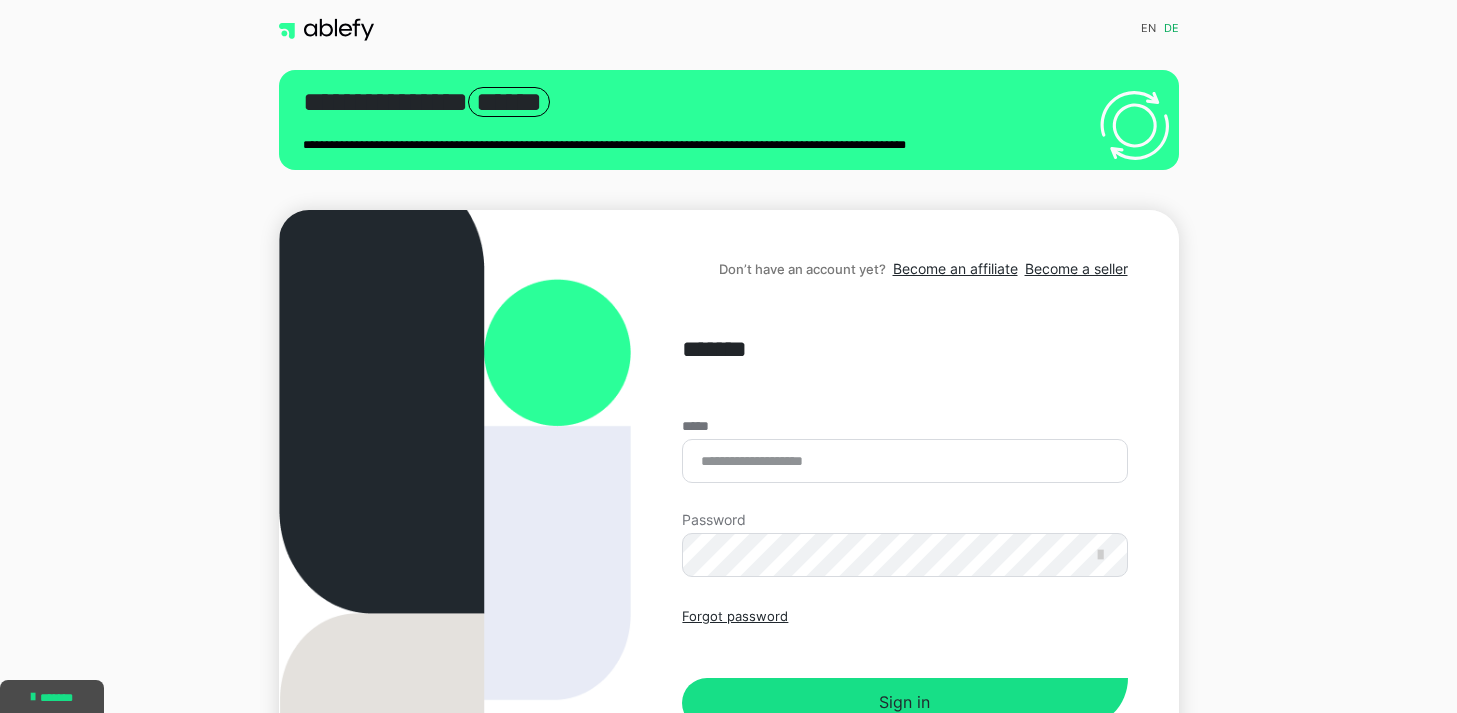 scroll, scrollTop: 0, scrollLeft: 0, axis: both 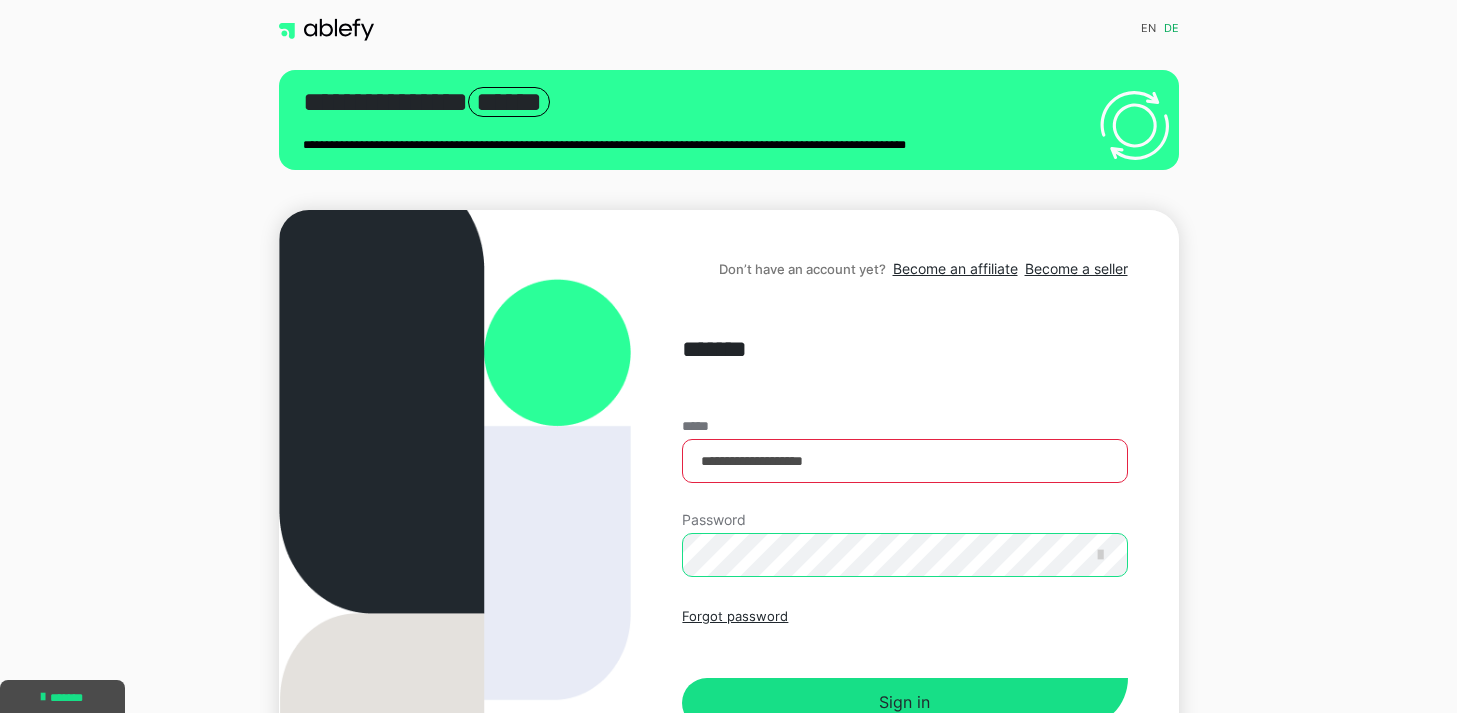 click on "Sign in" at bounding box center [904, 703] 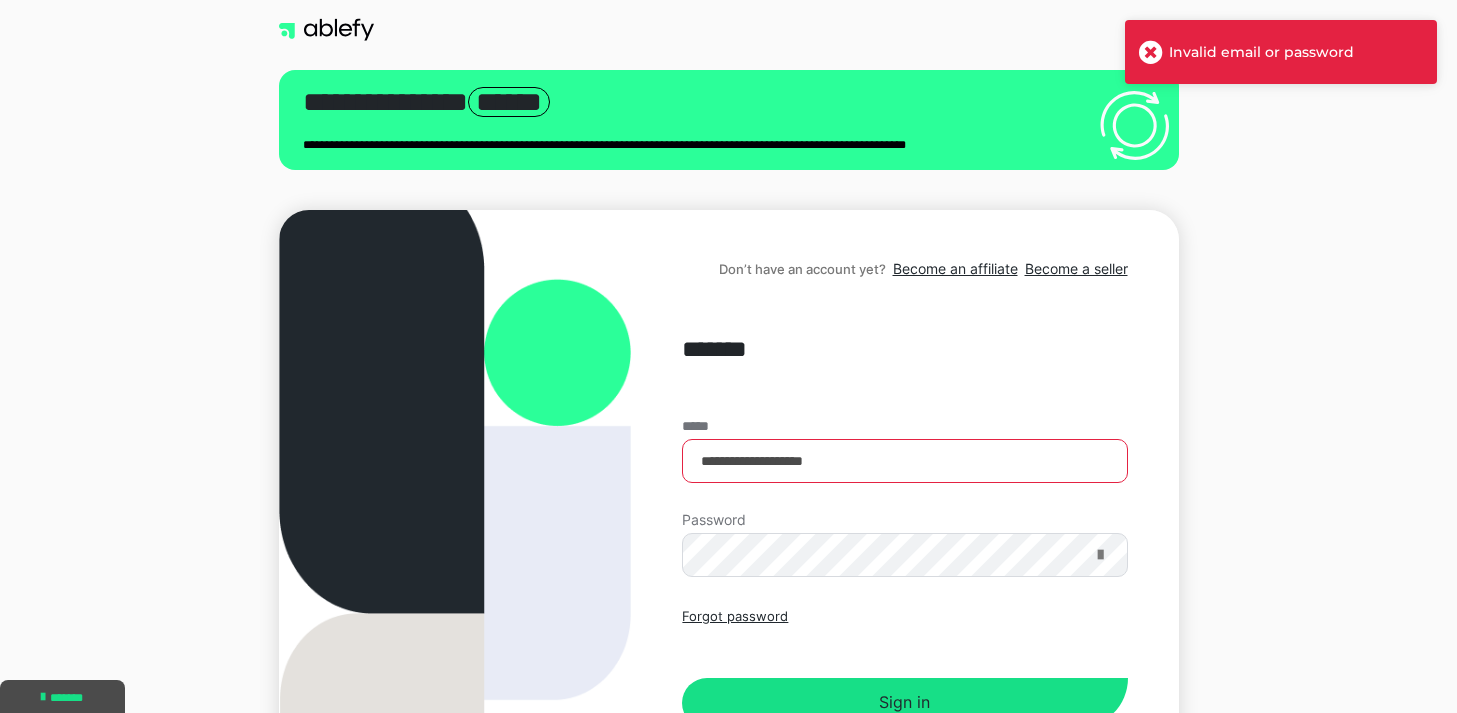 click at bounding box center (1100, 555) 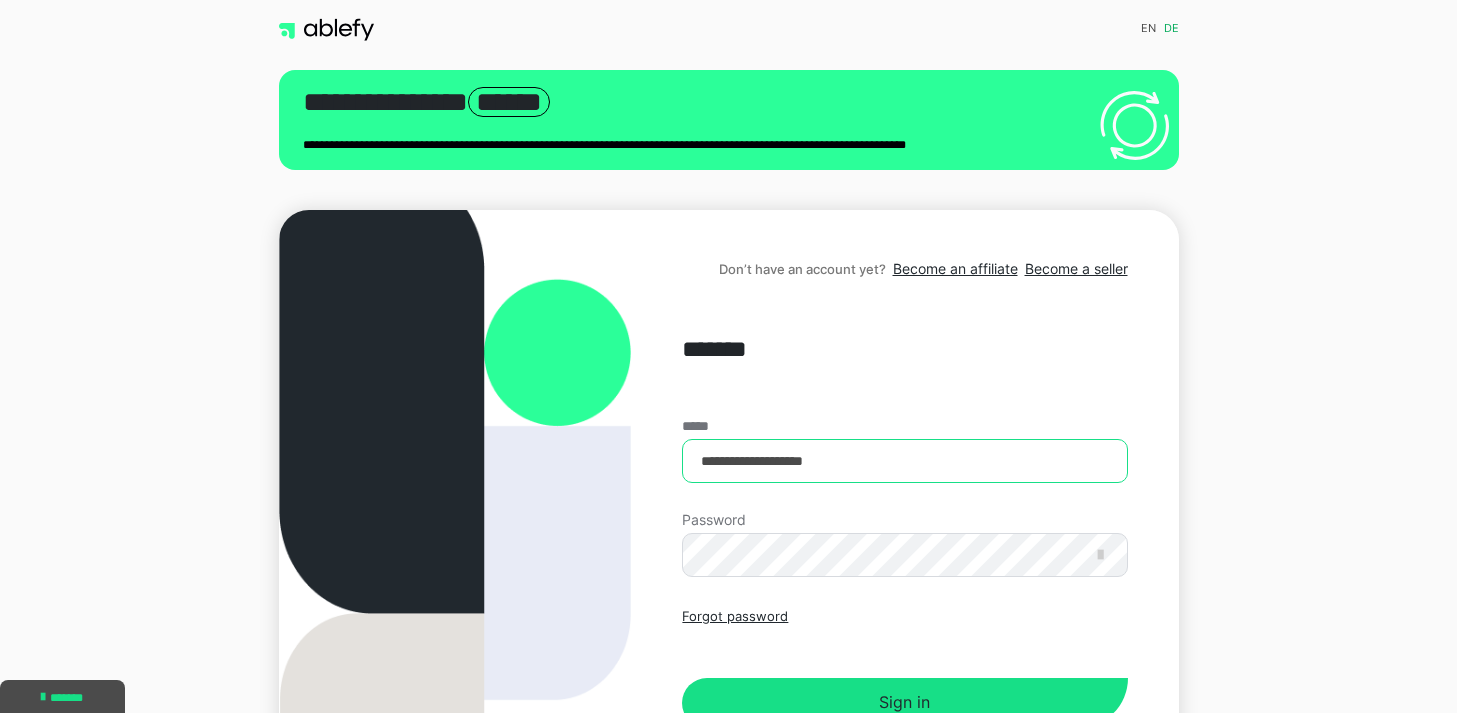 click on "**********" at bounding box center (904, 461) 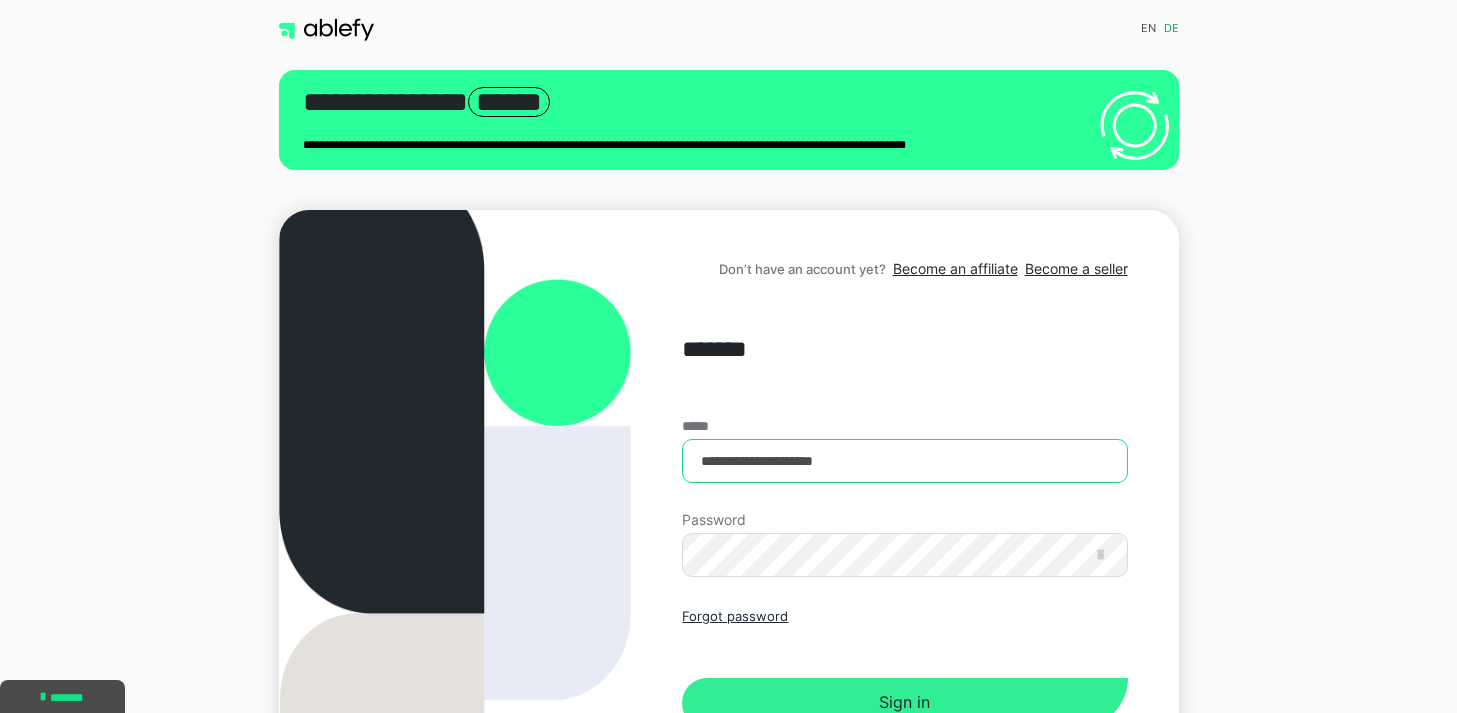 type on "**********" 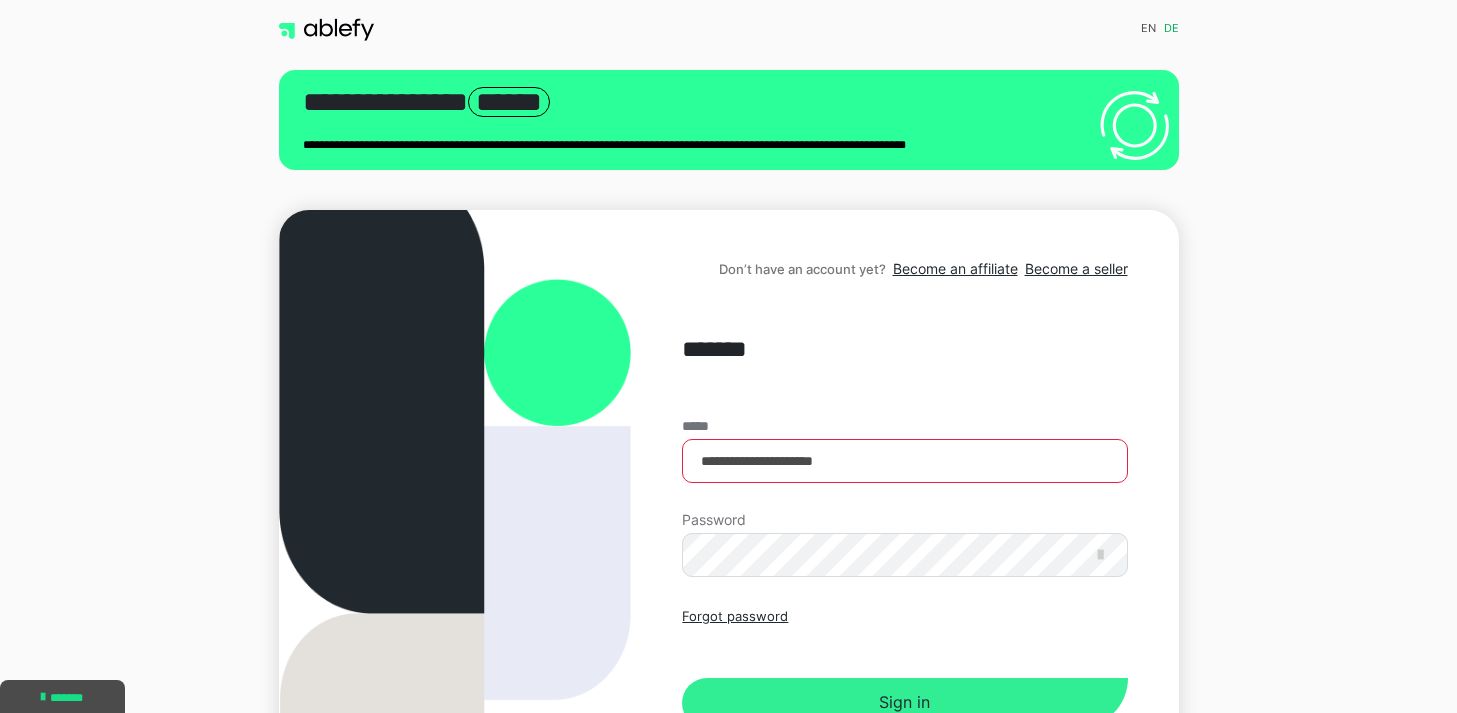 click on "Sign in" at bounding box center (904, 703) 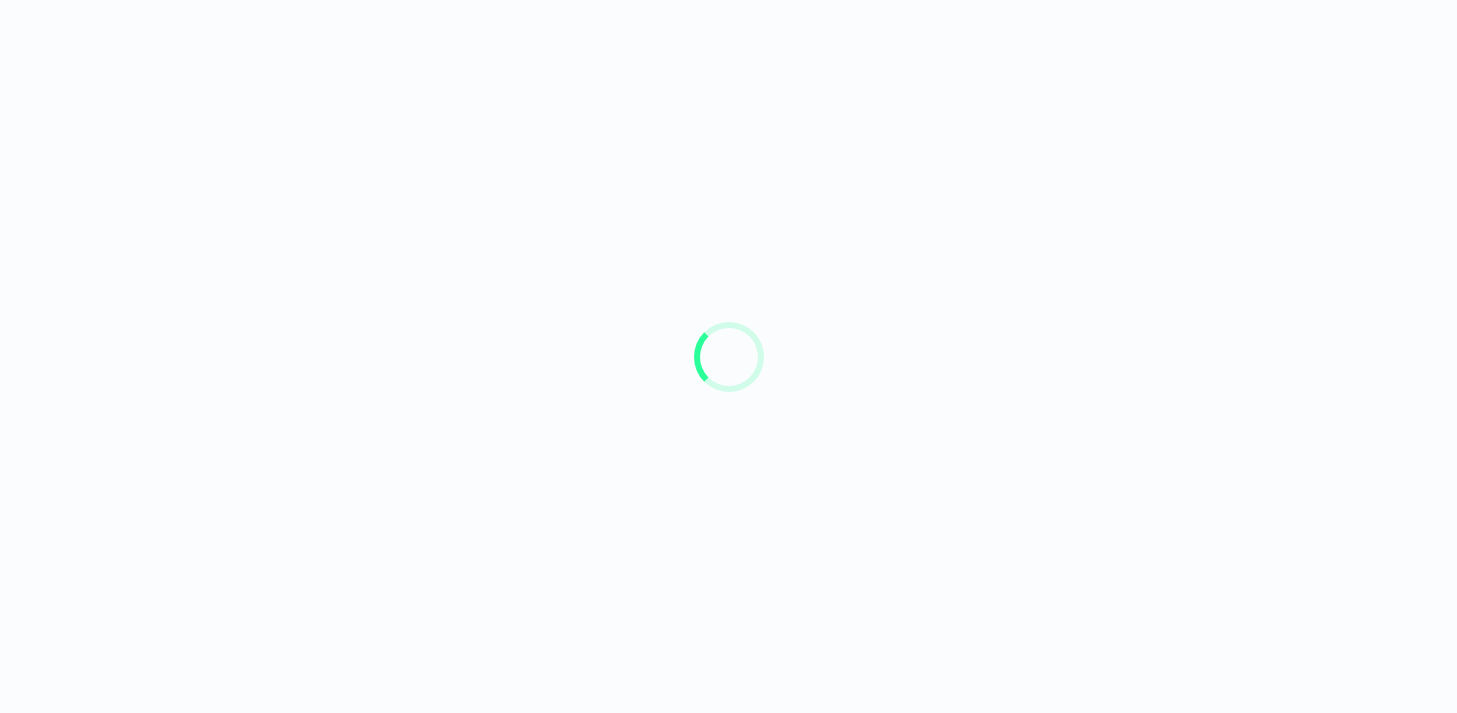 scroll, scrollTop: 0, scrollLeft: 0, axis: both 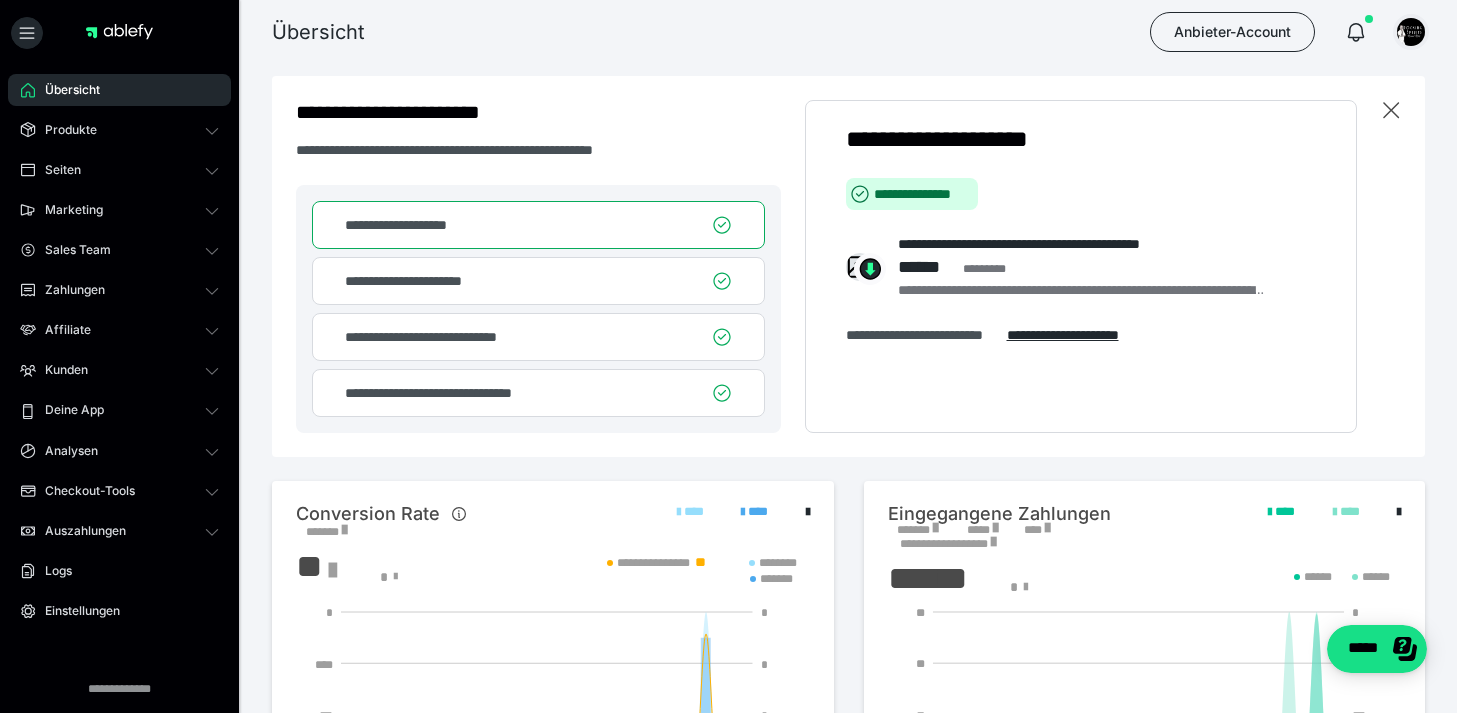 click at bounding box center (1411, 32) 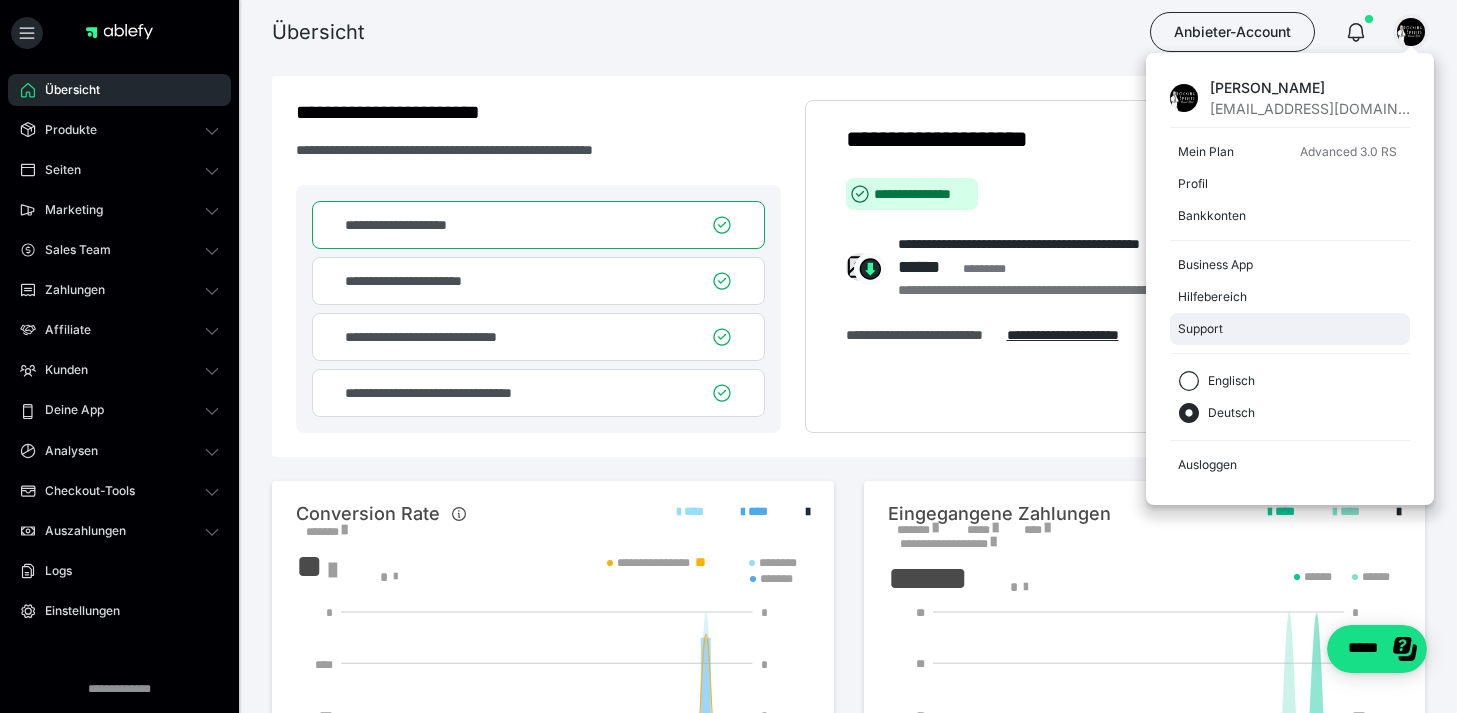 click on "Support" at bounding box center (1290, 329) 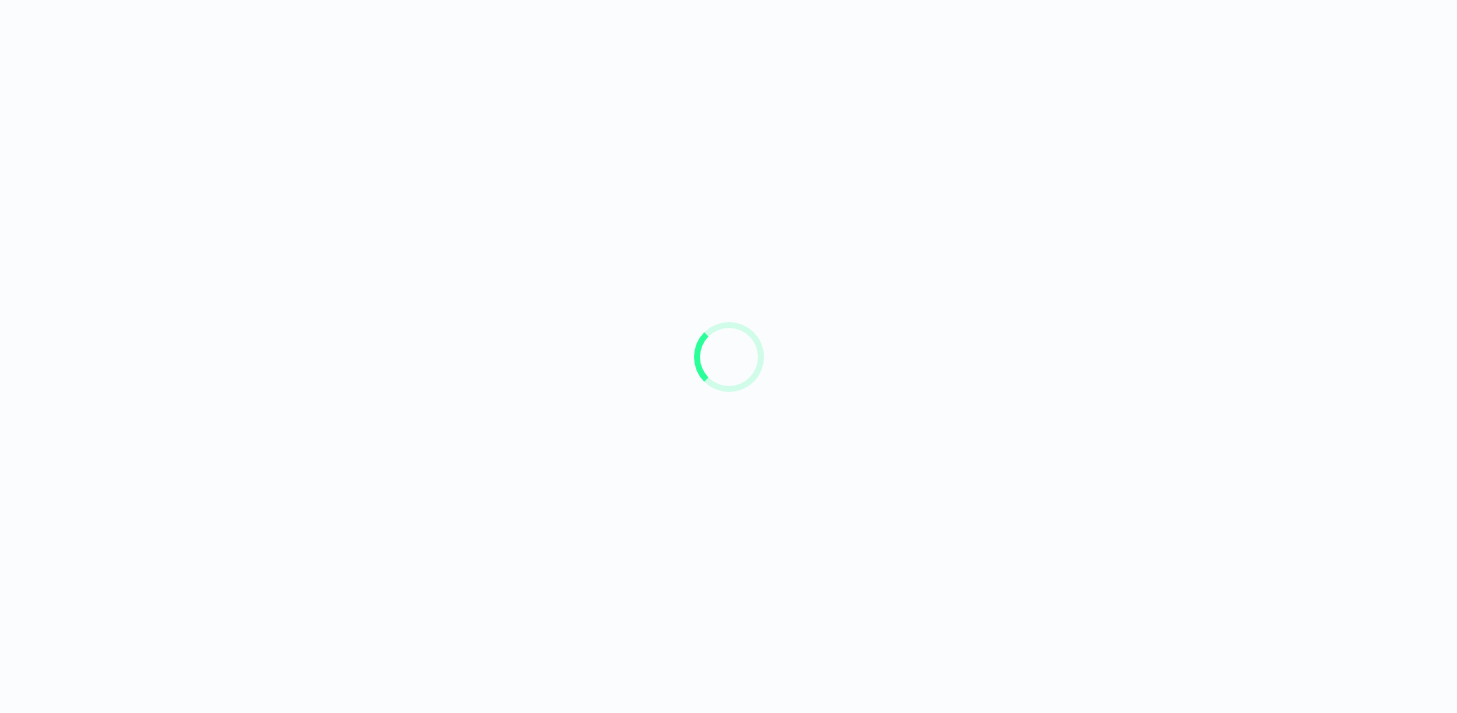 scroll, scrollTop: 0, scrollLeft: 0, axis: both 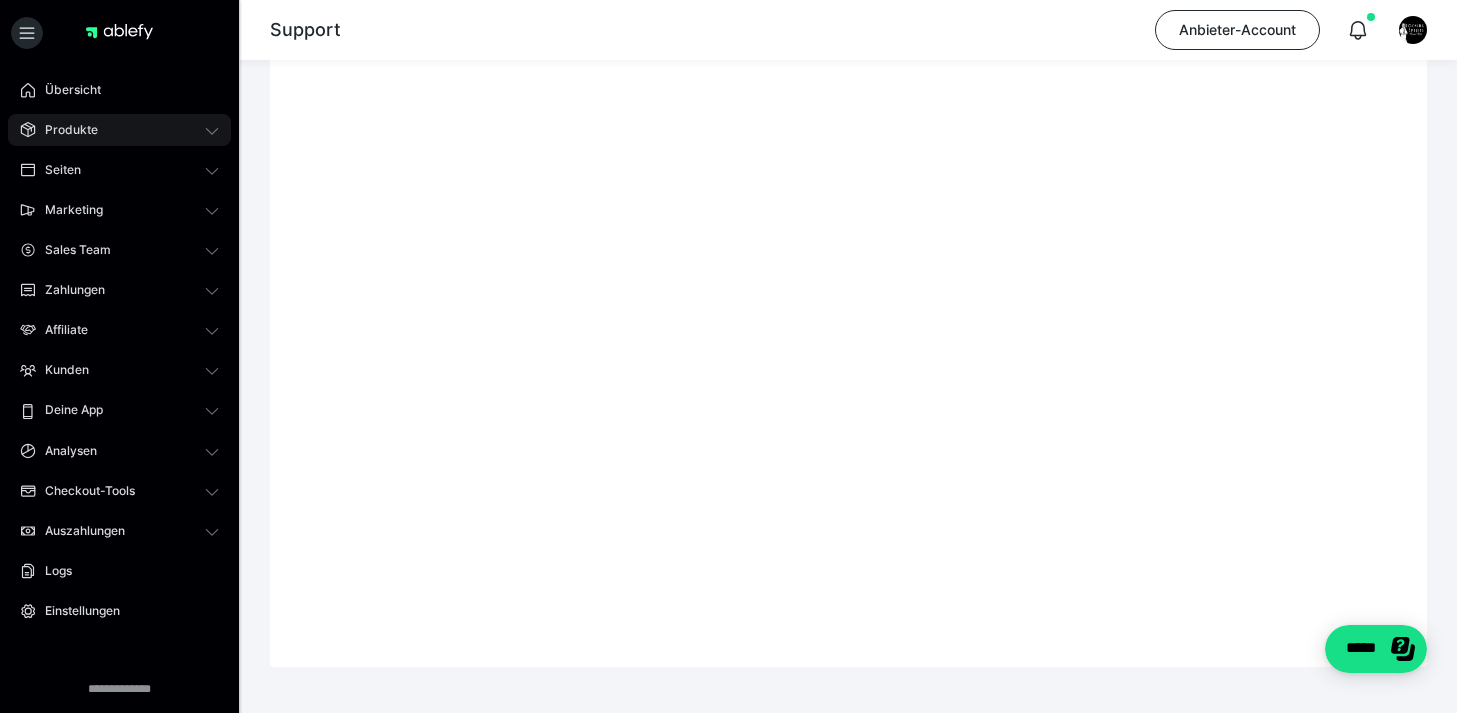 click on "Produkte" at bounding box center (64, 130) 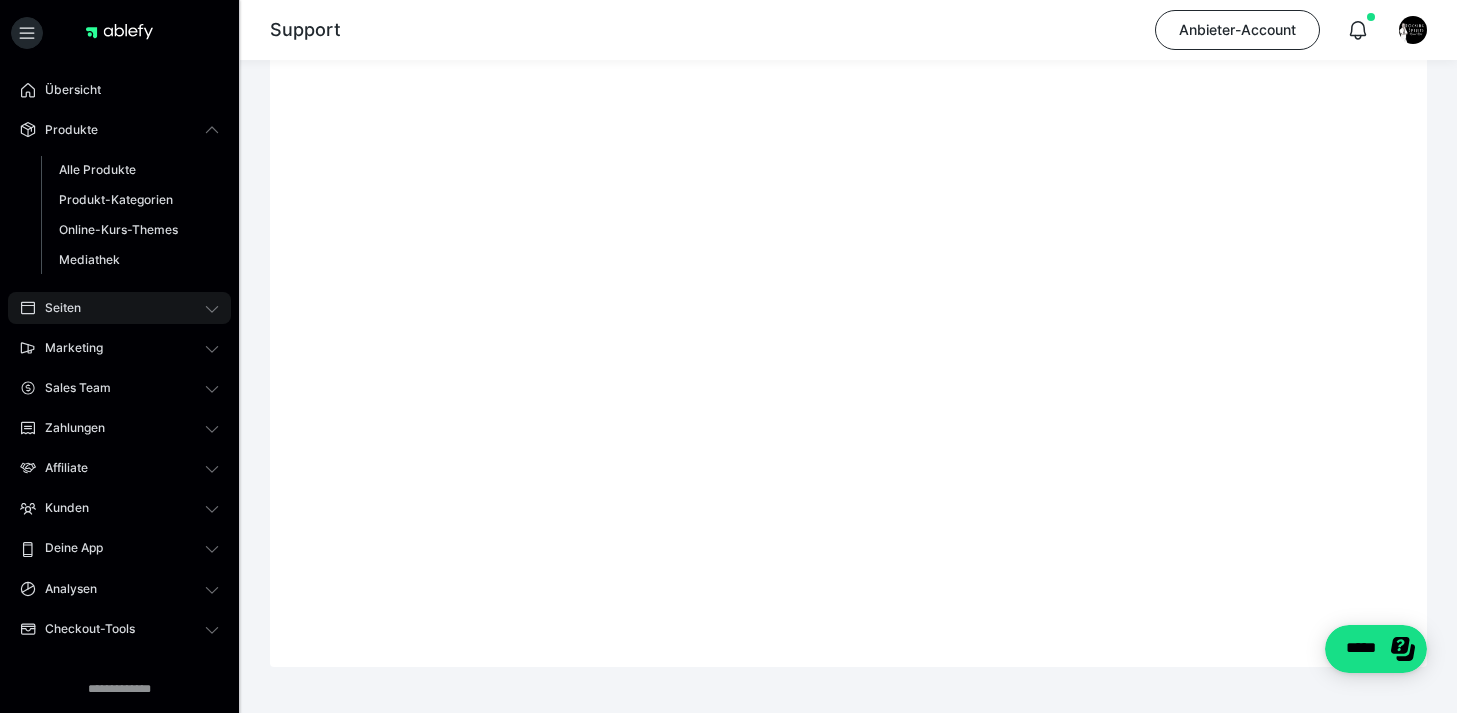 click on "Seiten" at bounding box center (56, 308) 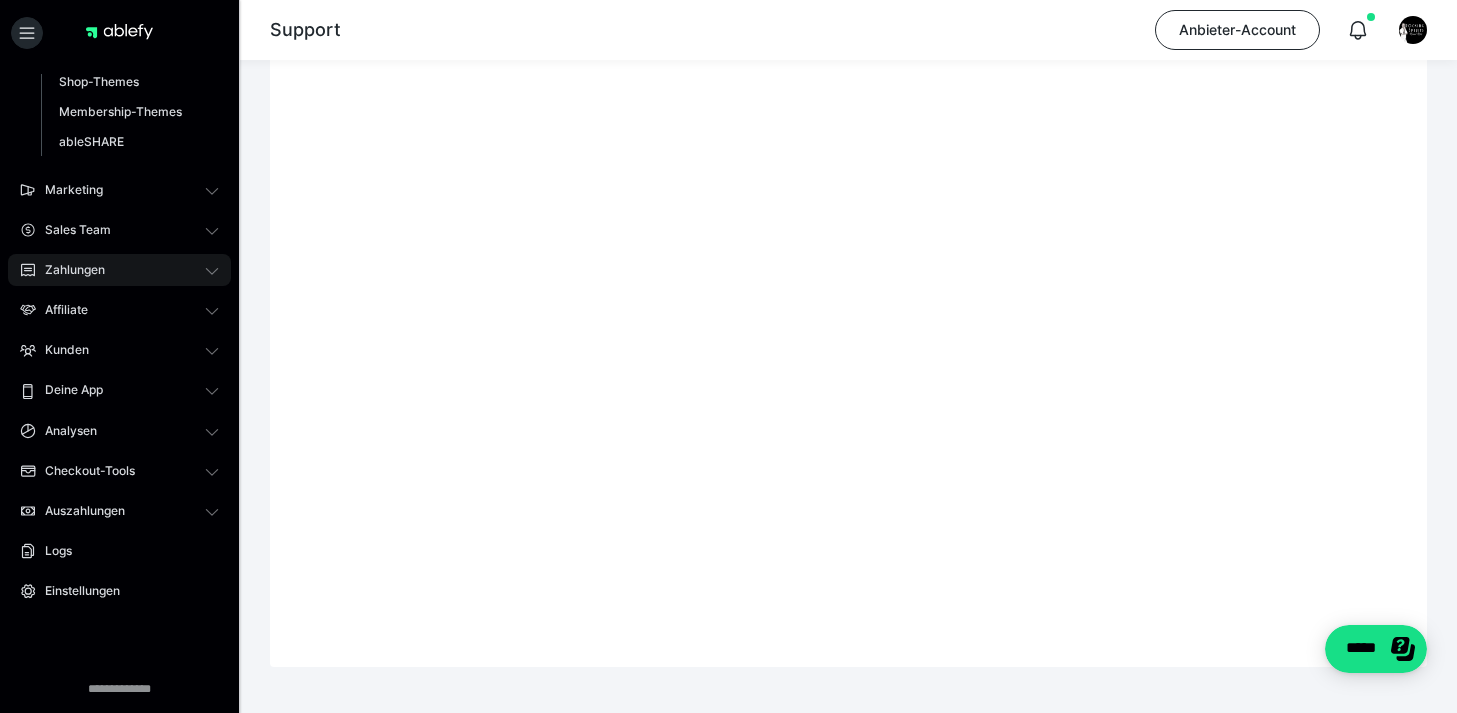 scroll, scrollTop: 134, scrollLeft: 0, axis: vertical 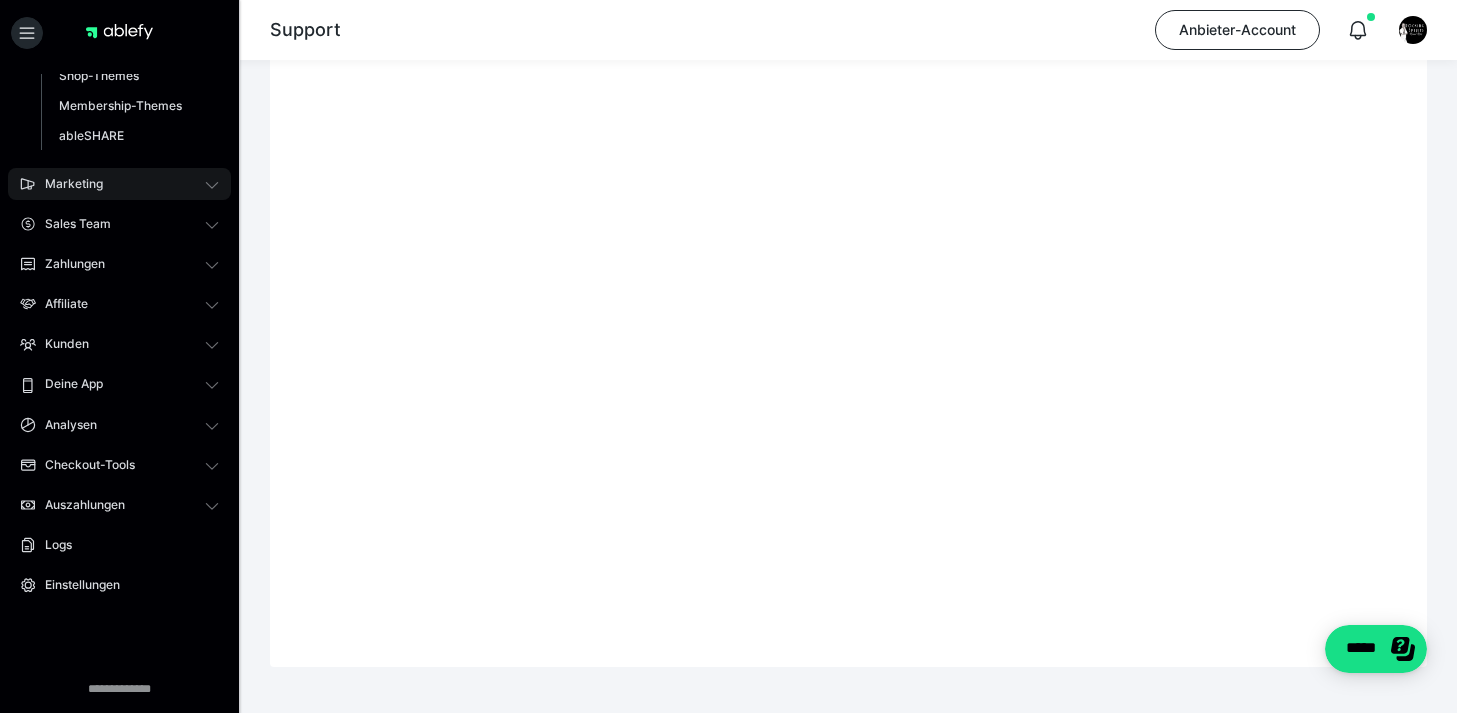 click 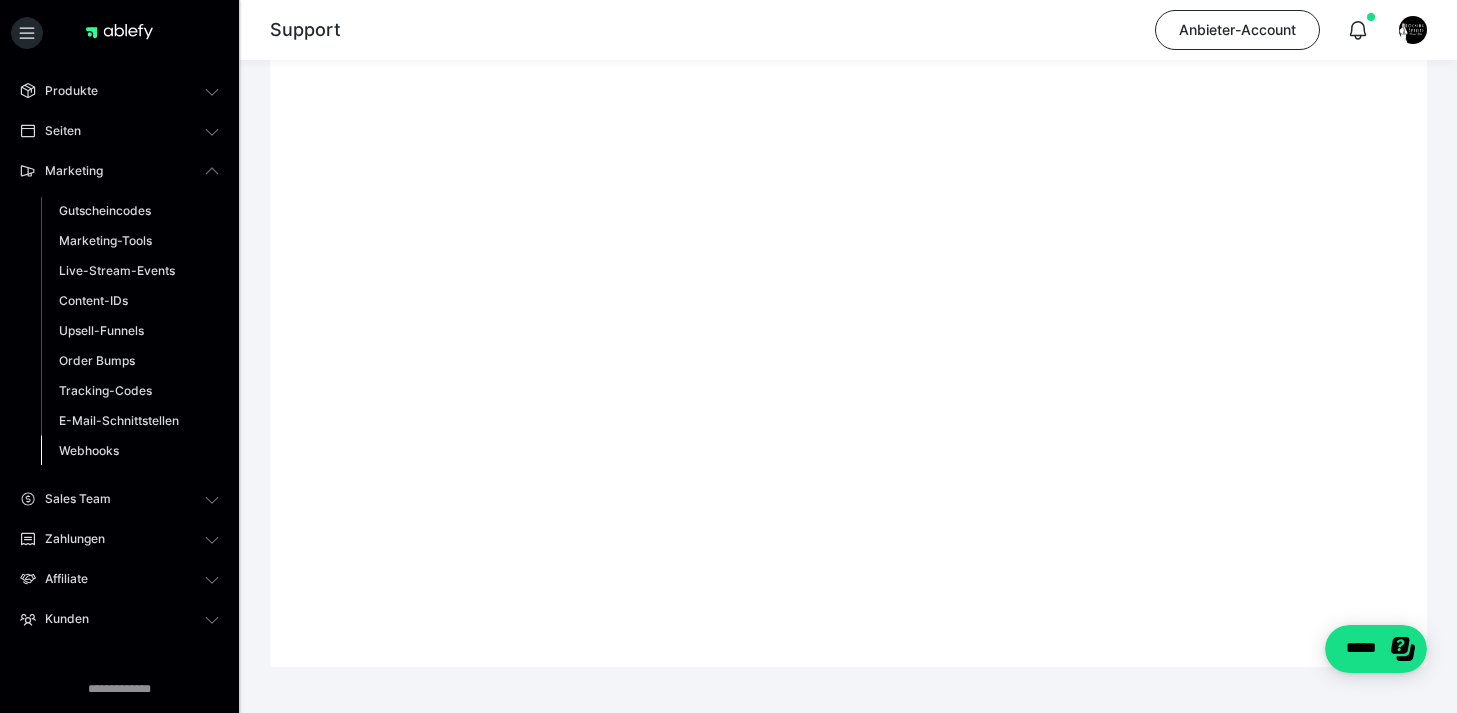 scroll, scrollTop: 0, scrollLeft: 0, axis: both 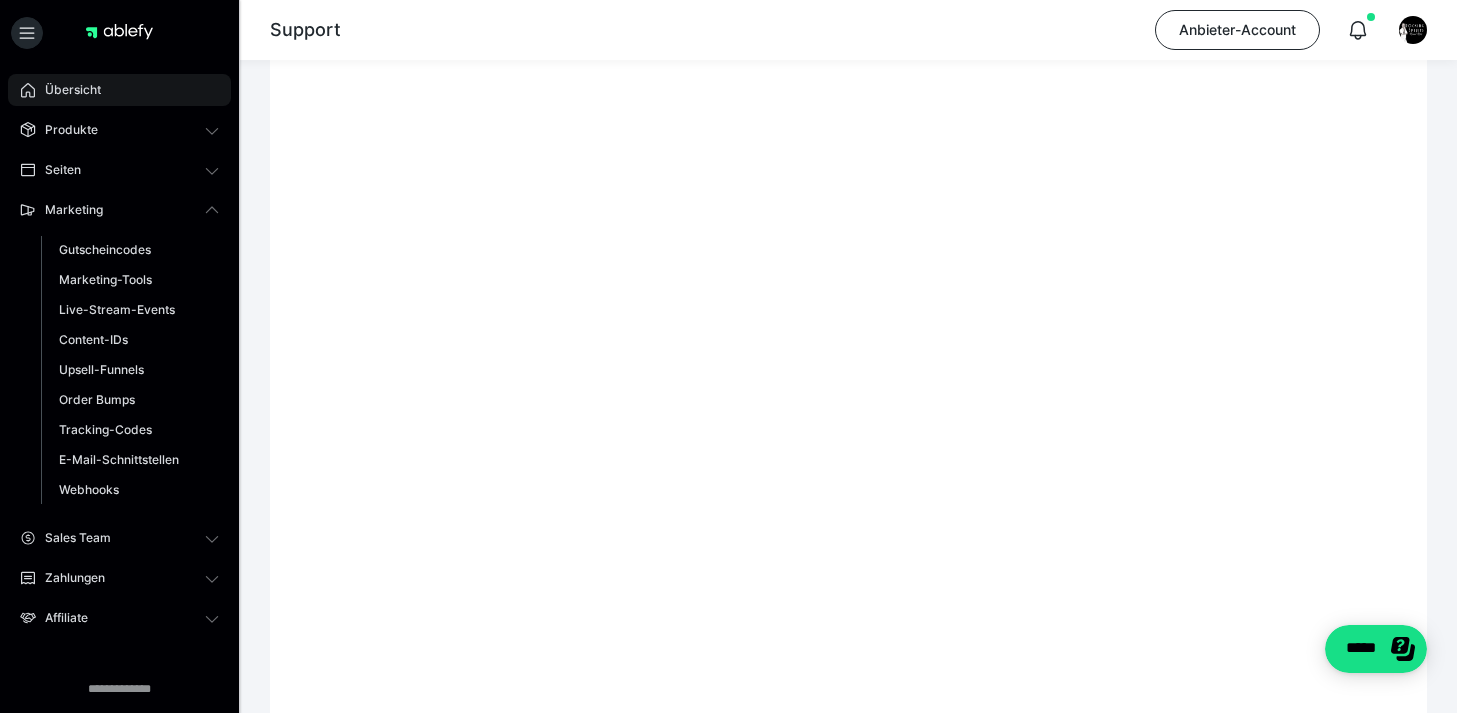 click on "Übersicht" at bounding box center [66, 90] 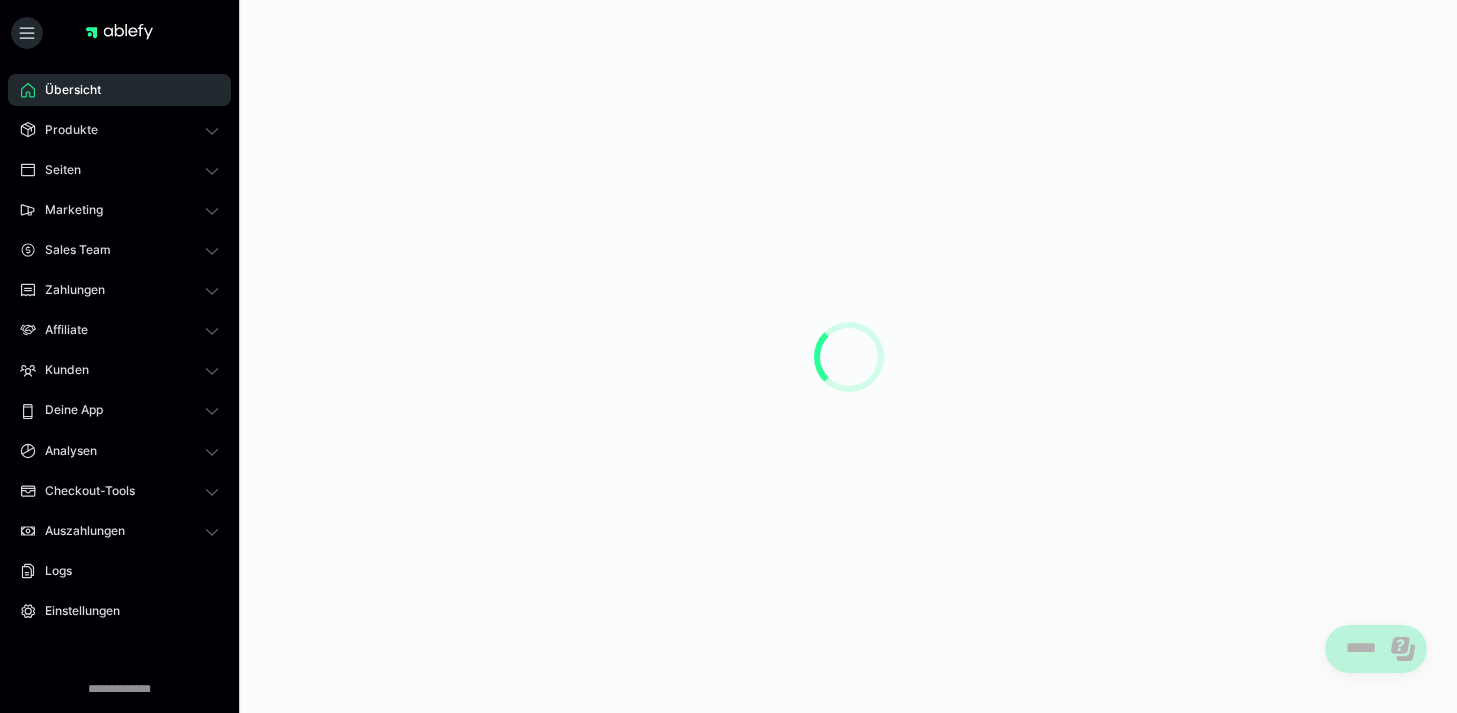 scroll, scrollTop: 0, scrollLeft: 0, axis: both 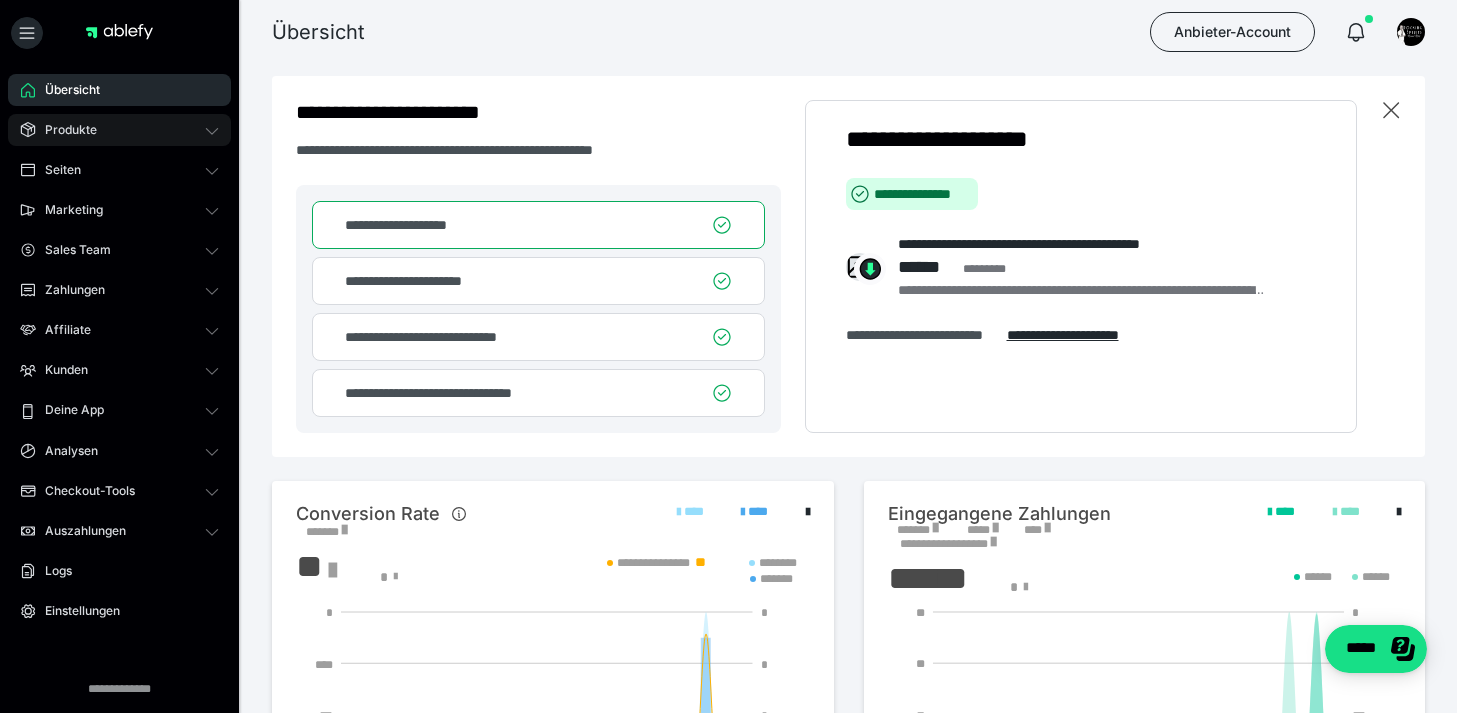 click on "Produkte" at bounding box center (64, 130) 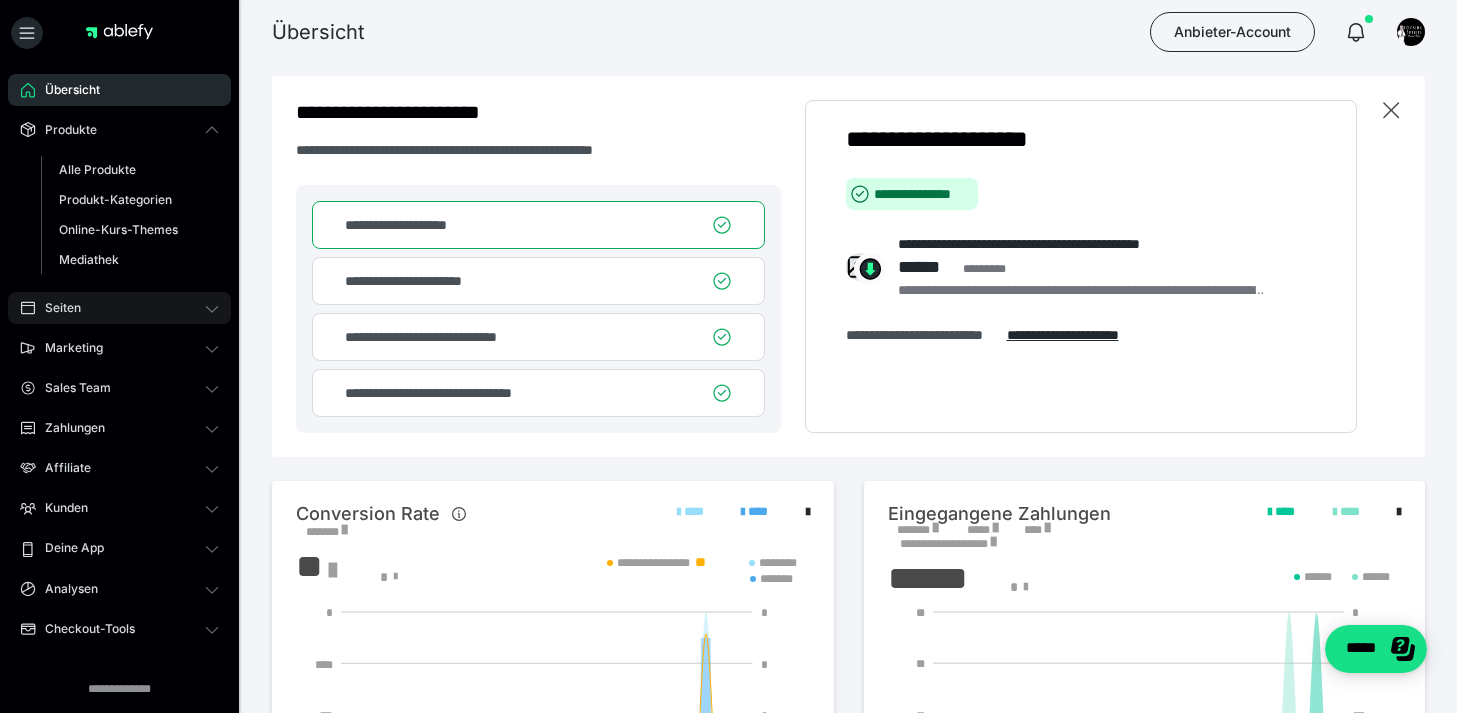 click on "Seiten" at bounding box center [56, 308] 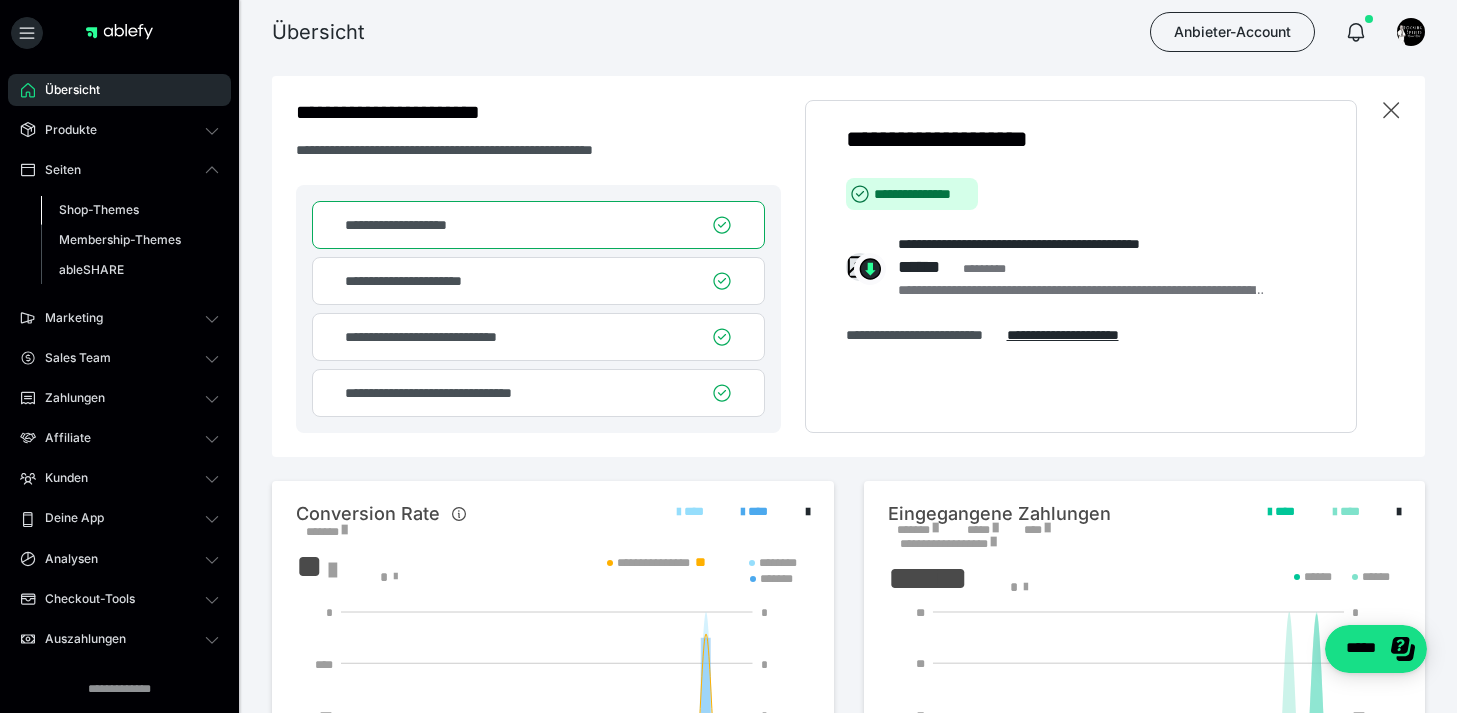 click on "Shop-Themes" at bounding box center (99, 209) 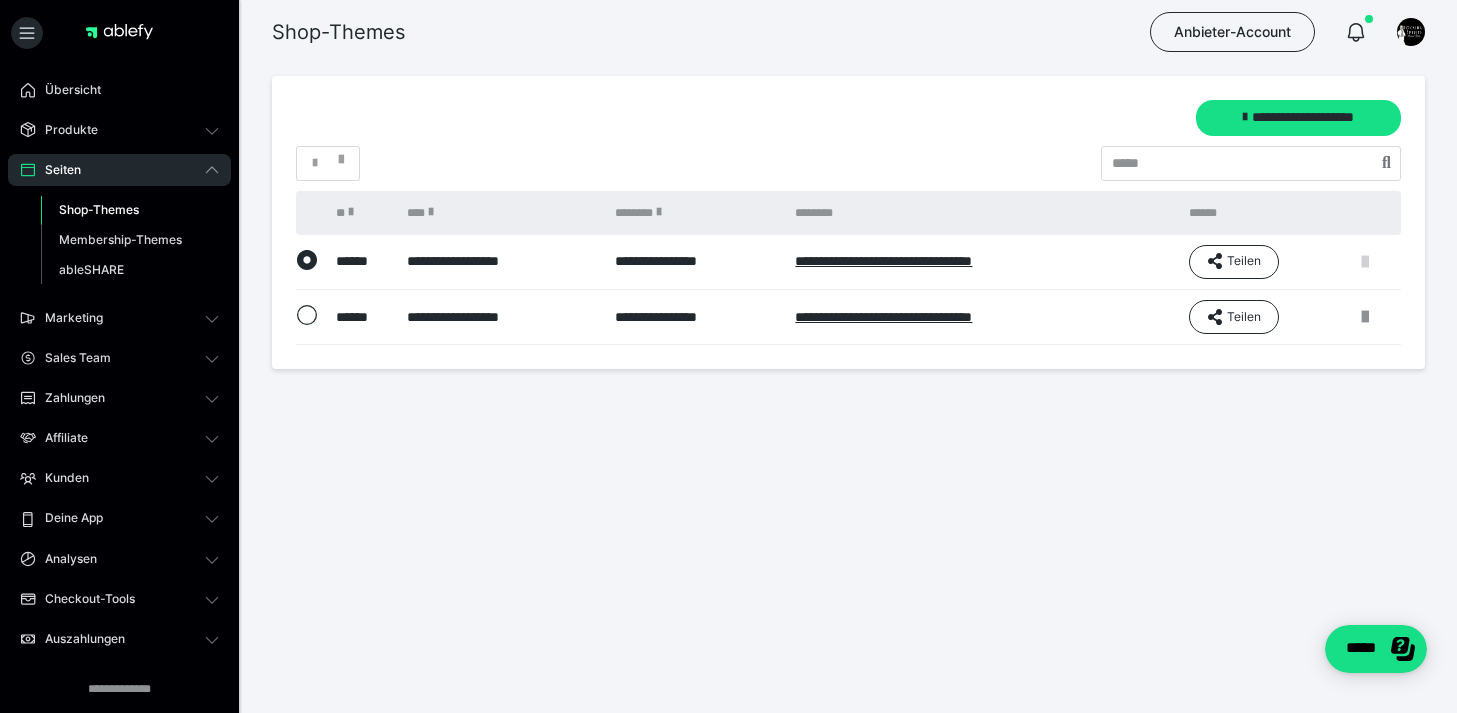 click at bounding box center [1365, 262] 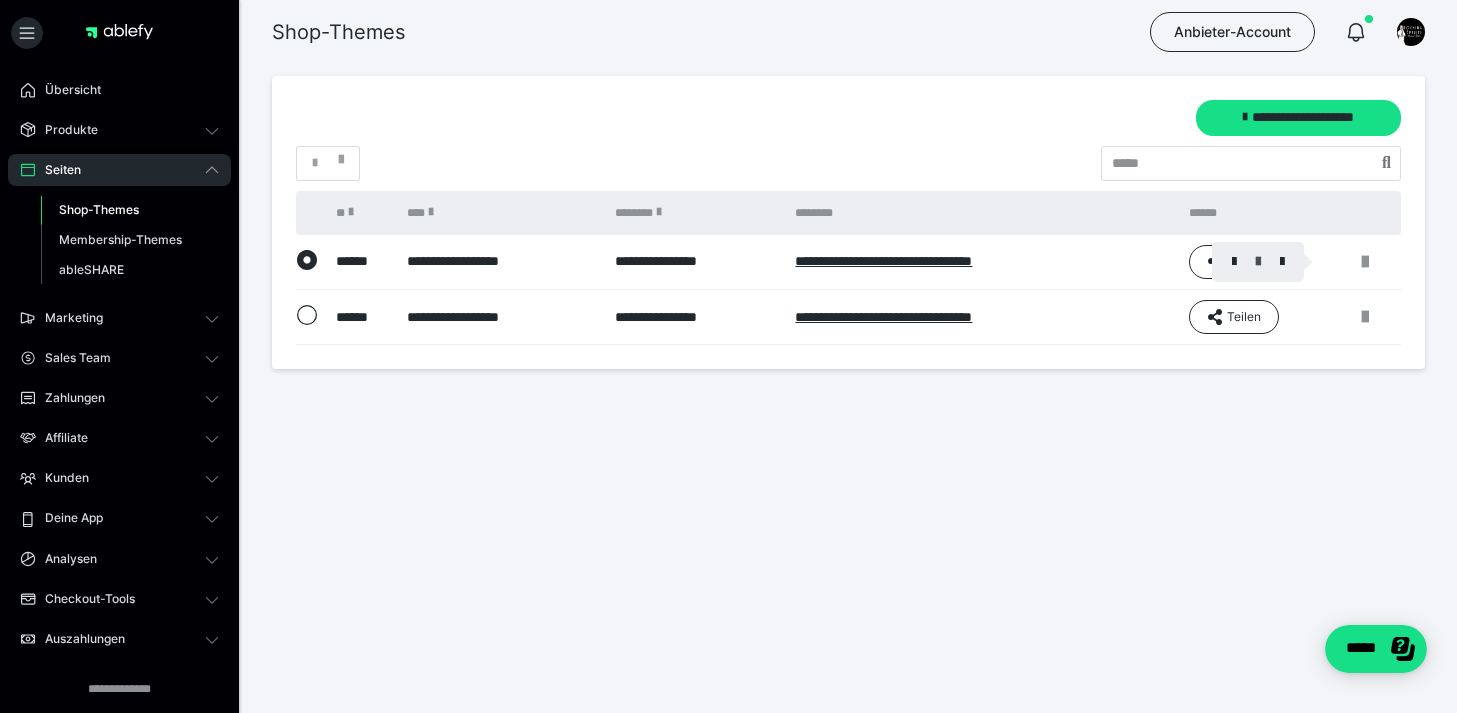 click at bounding box center (1258, 262) 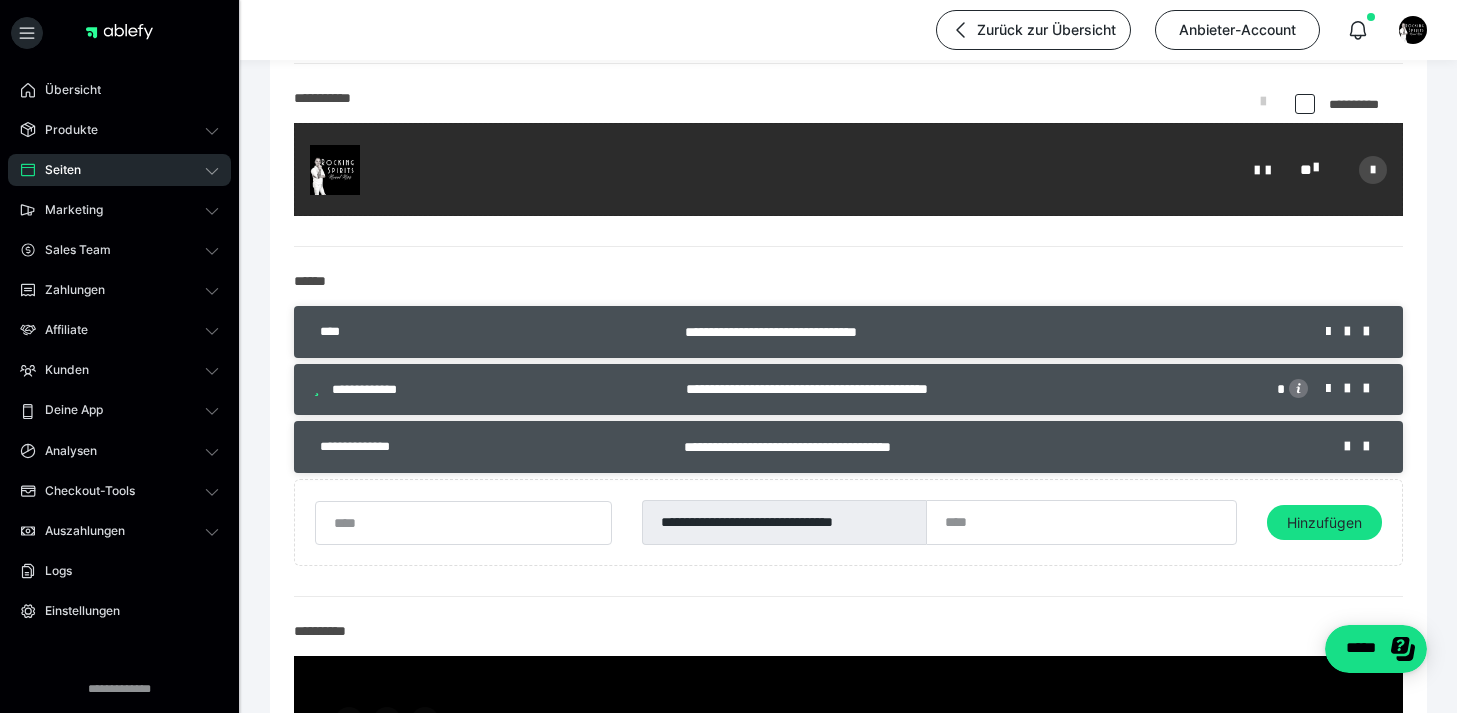 scroll, scrollTop: 429, scrollLeft: 0, axis: vertical 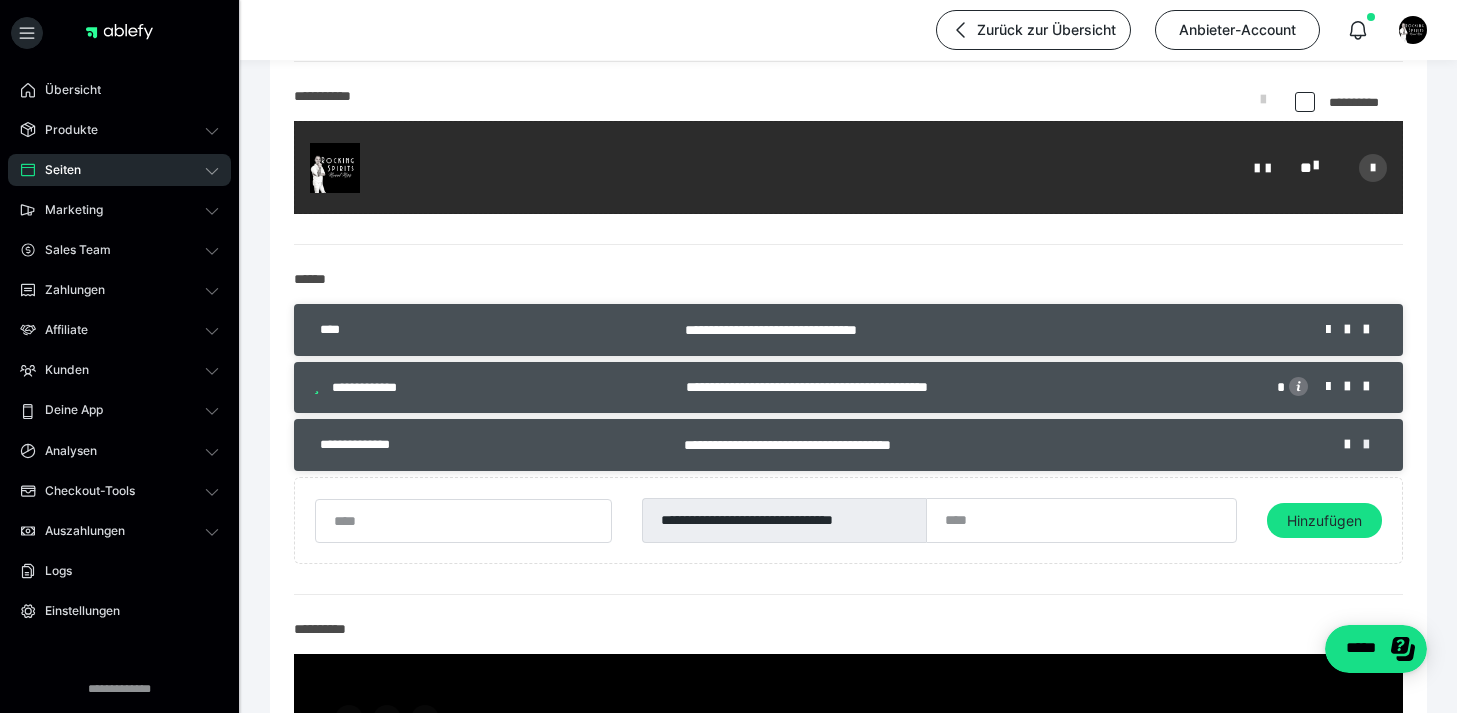 click at bounding box center [1373, 445] 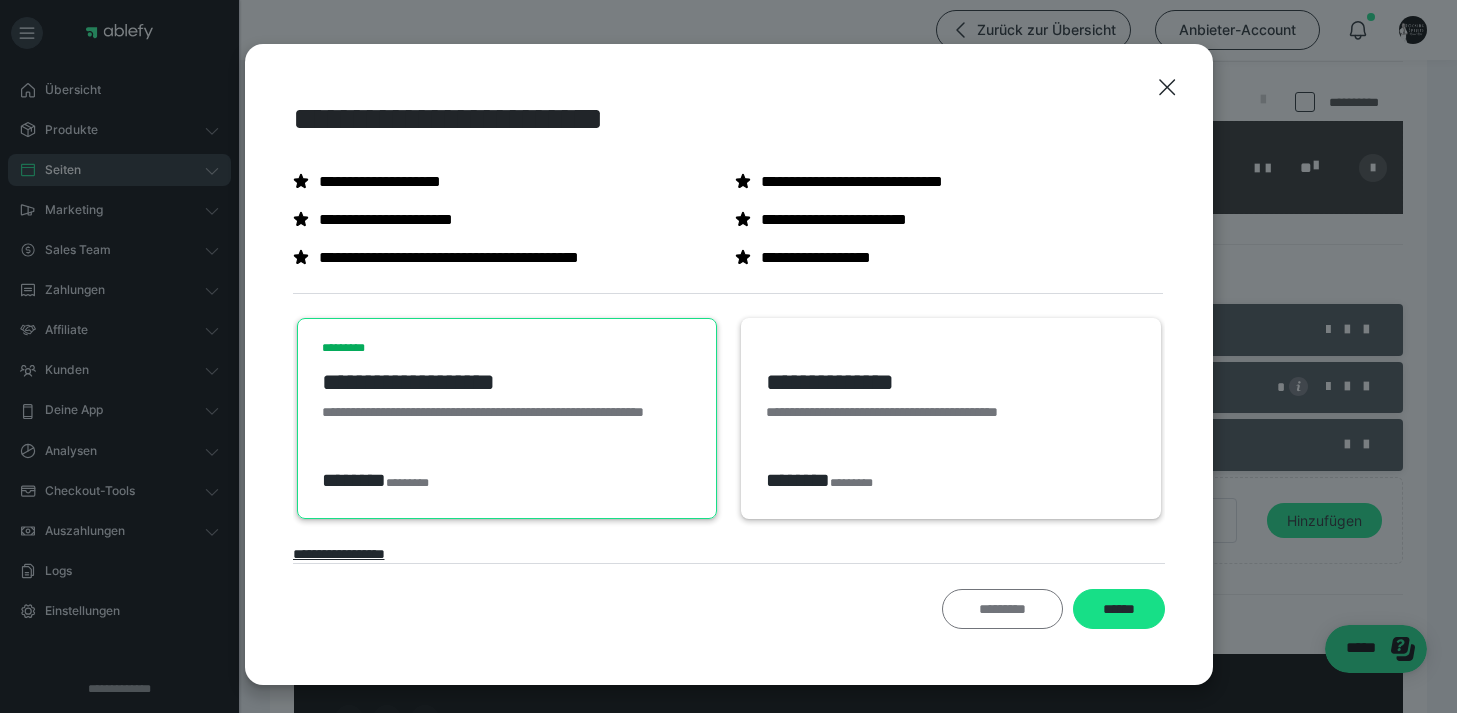 click on "*********" at bounding box center [1003, 609] 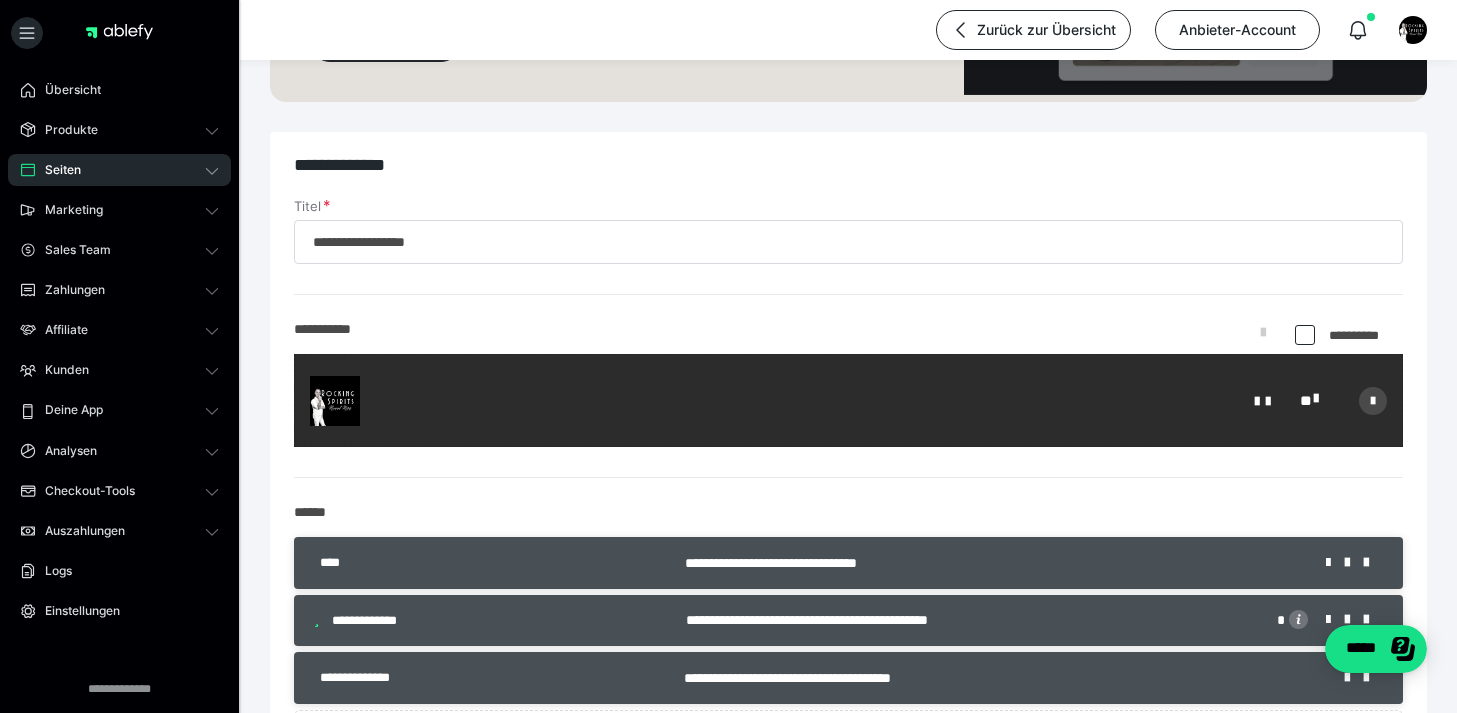 scroll, scrollTop: 0, scrollLeft: 0, axis: both 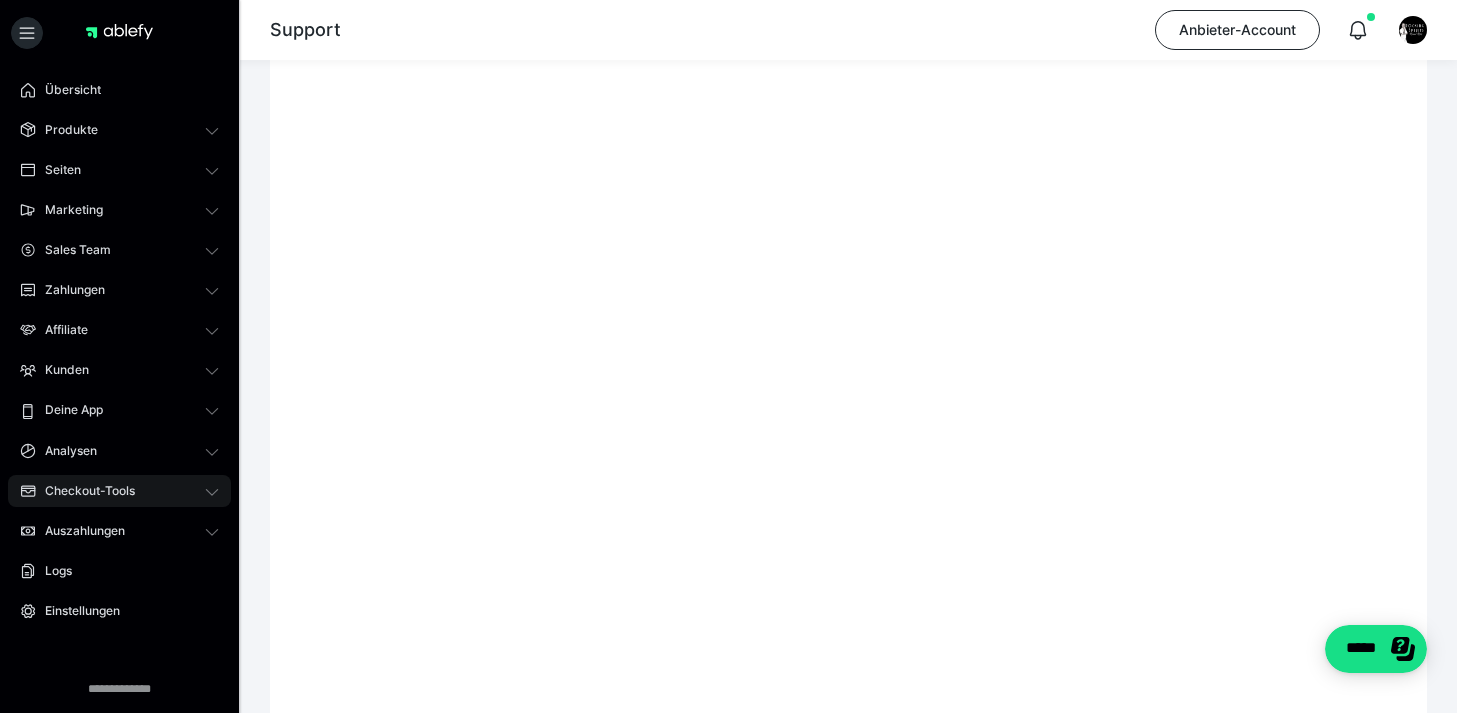 click on "Checkout-Tools" at bounding box center [119, 491] 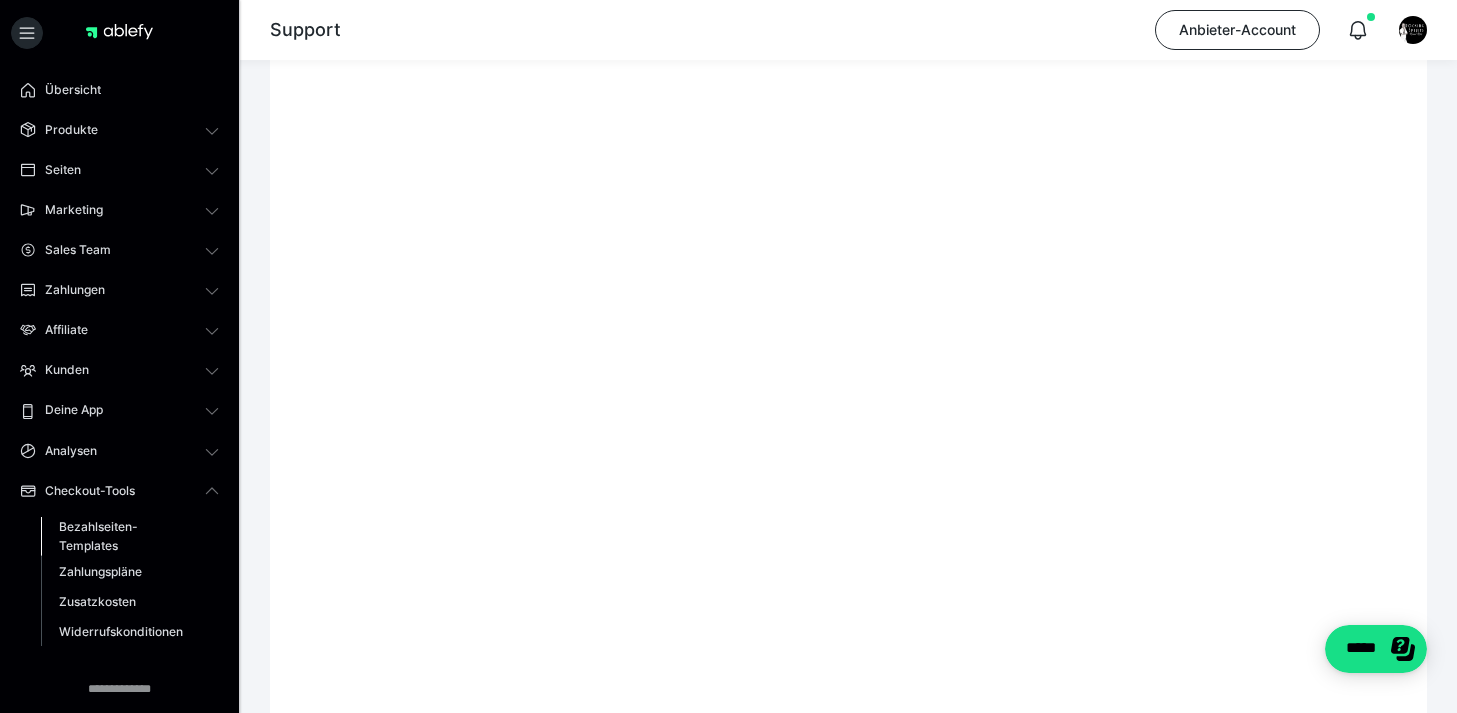 click on "Bezahlseiten-Templates" at bounding box center (126, 536) 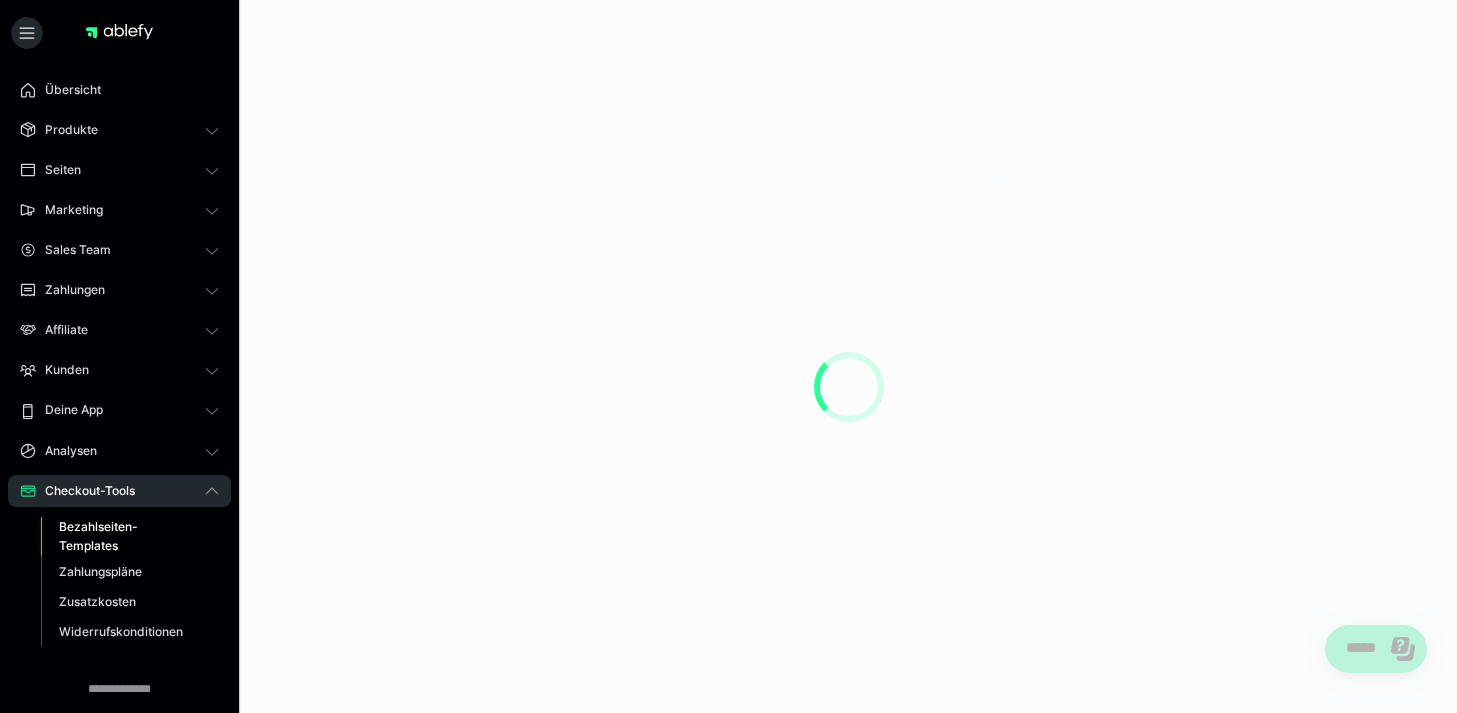 scroll, scrollTop: 0, scrollLeft: 0, axis: both 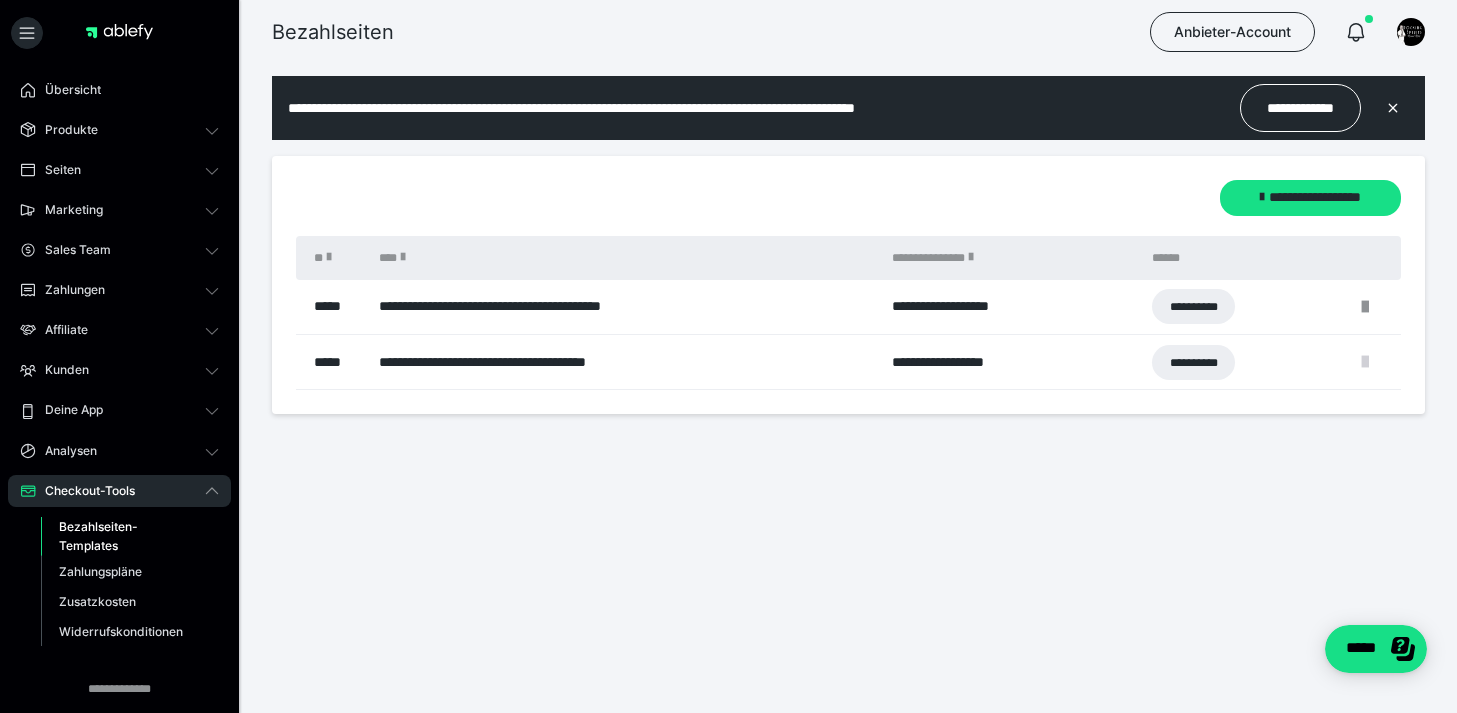 click at bounding box center (1365, 362) 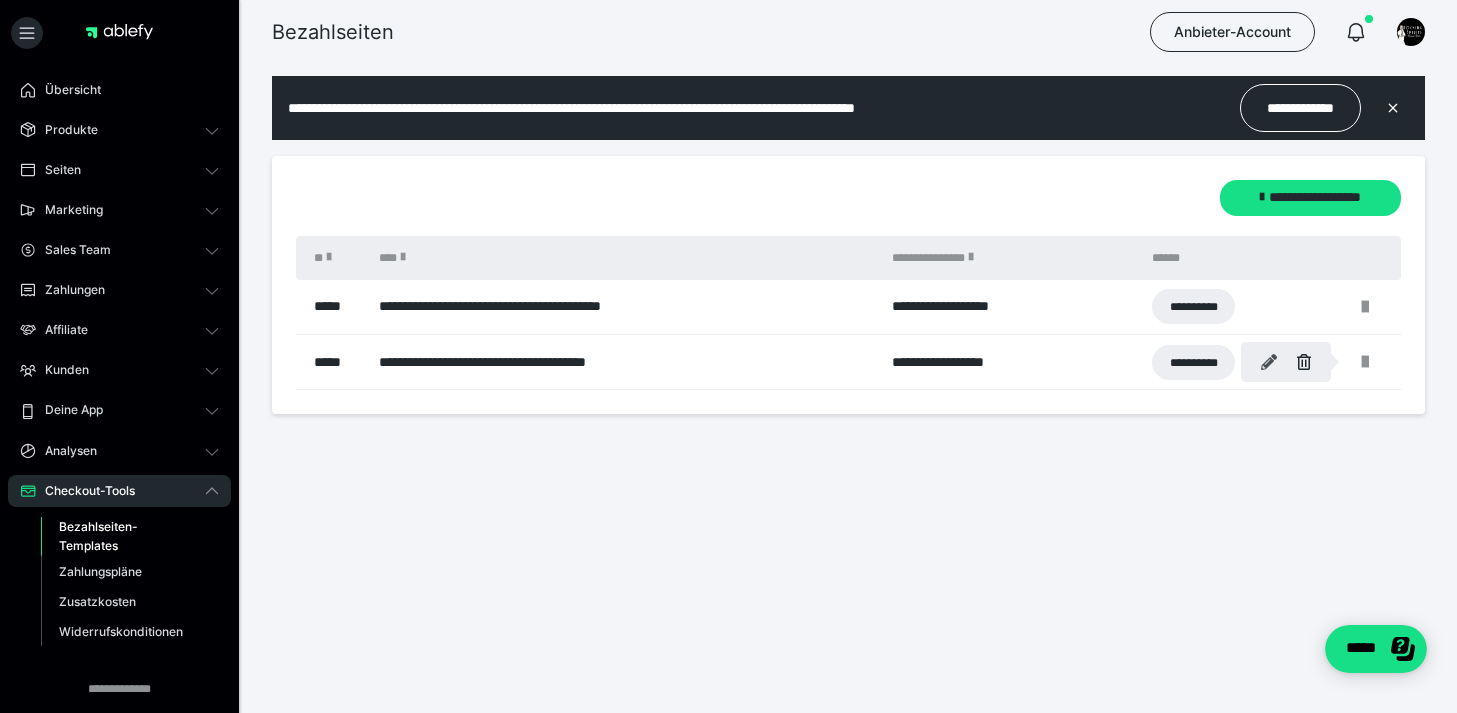 click at bounding box center (1269, 362) 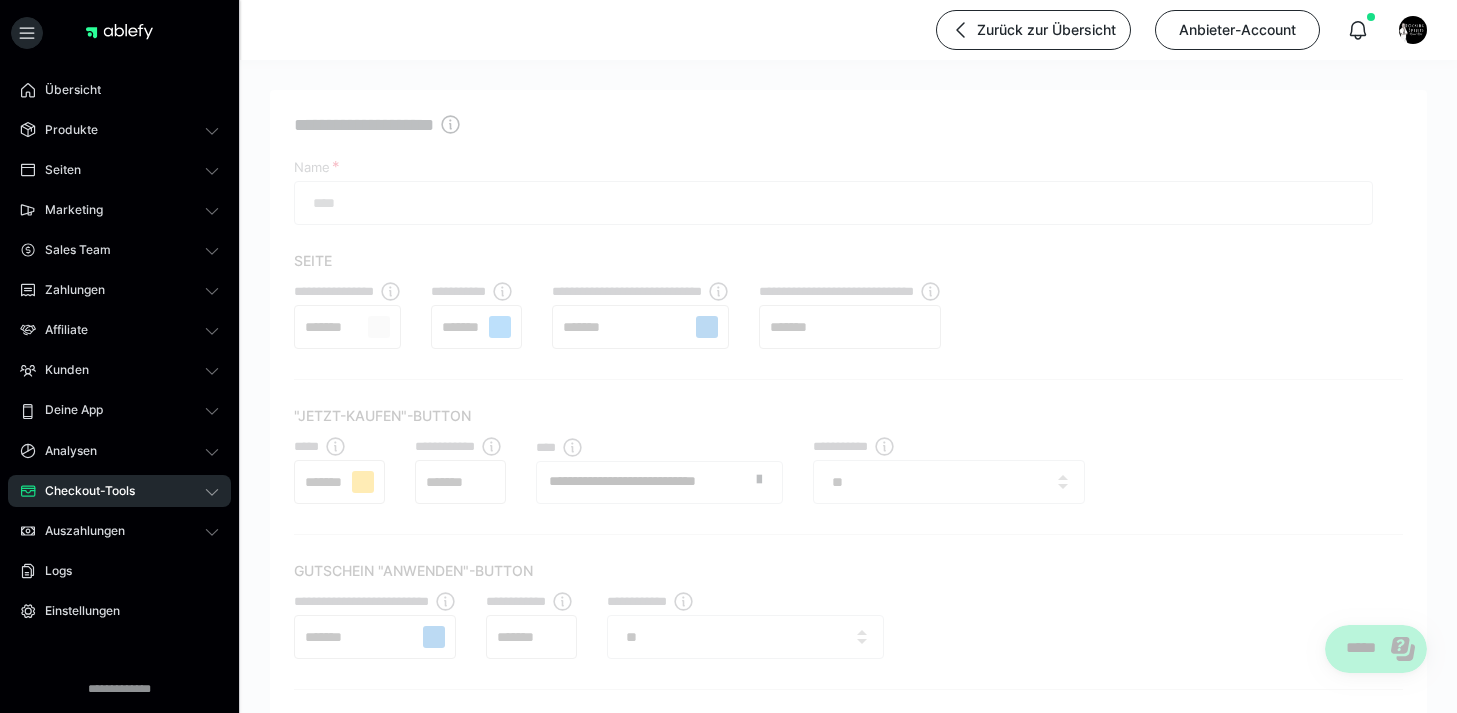 type on "**********" 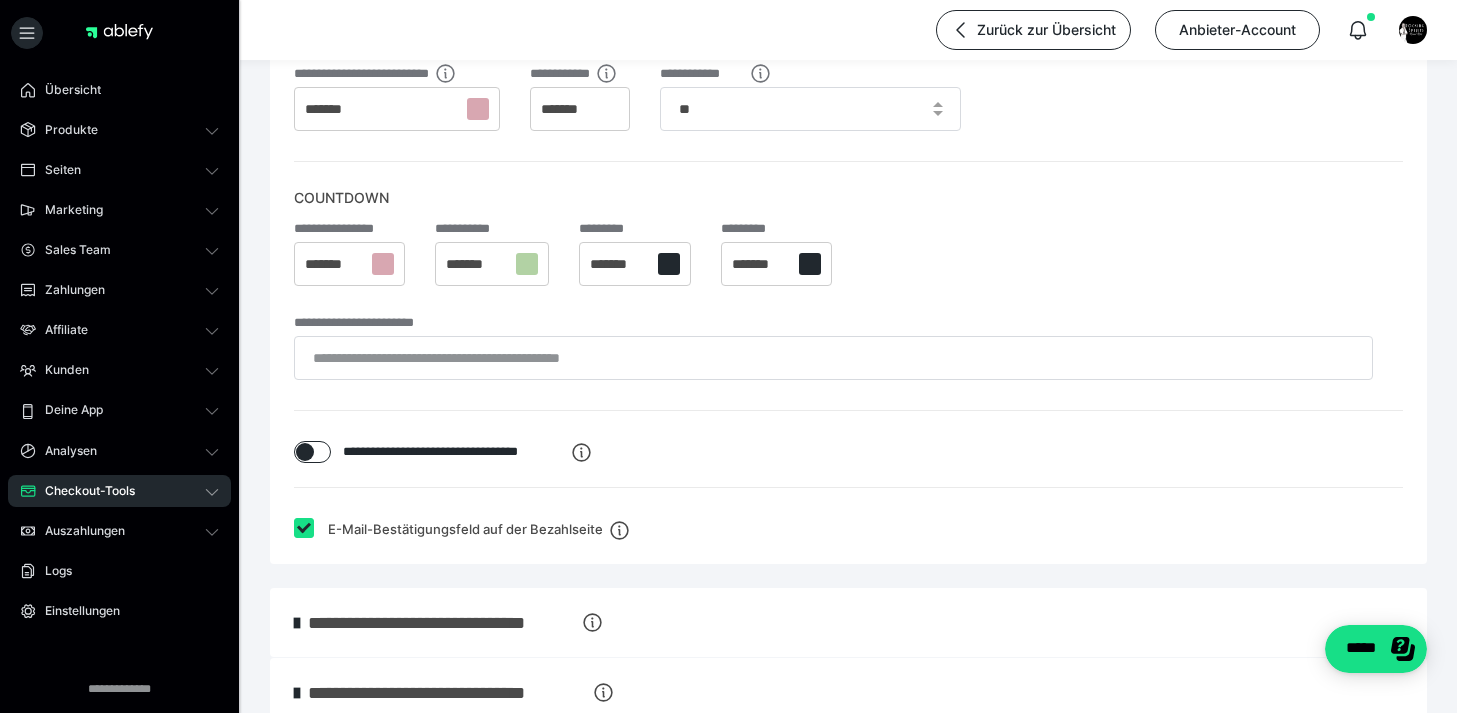 scroll, scrollTop: 545, scrollLeft: 0, axis: vertical 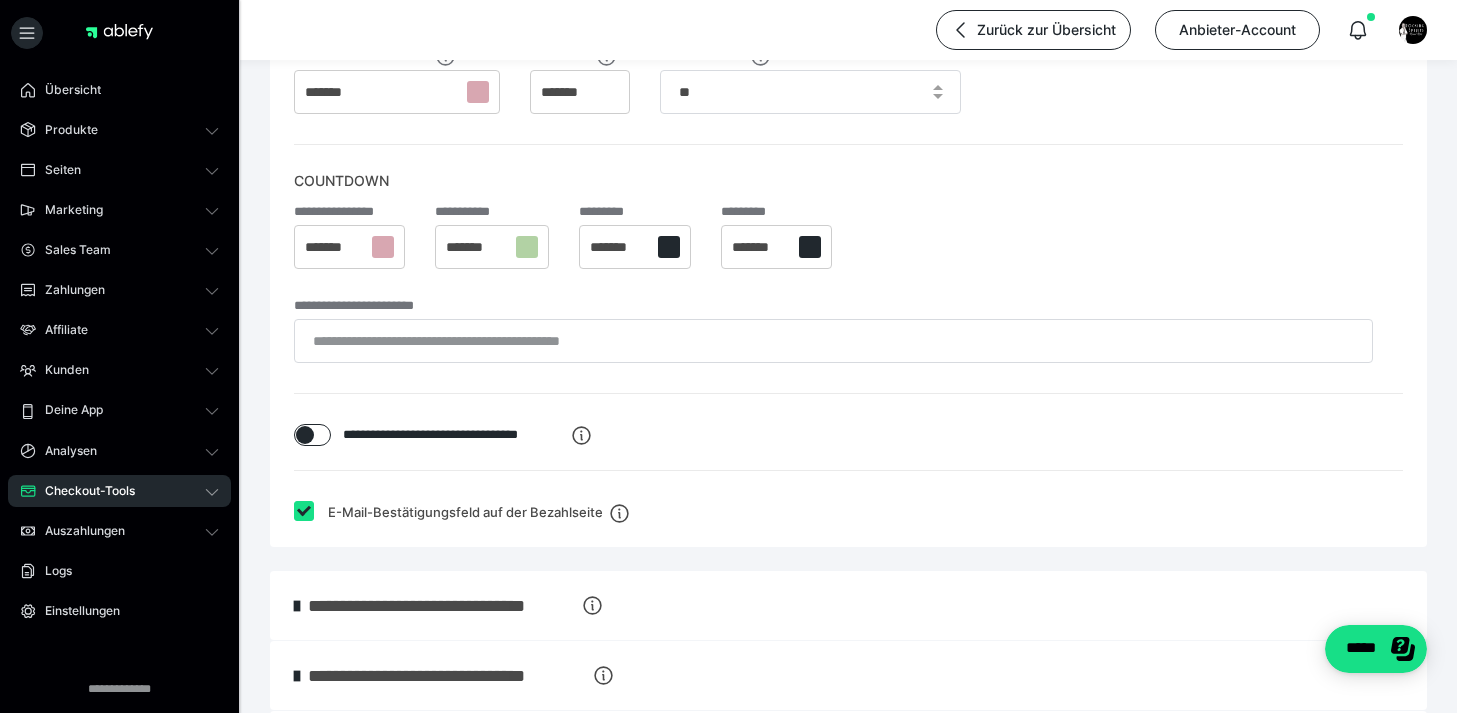 click at bounding box center (305, 435) 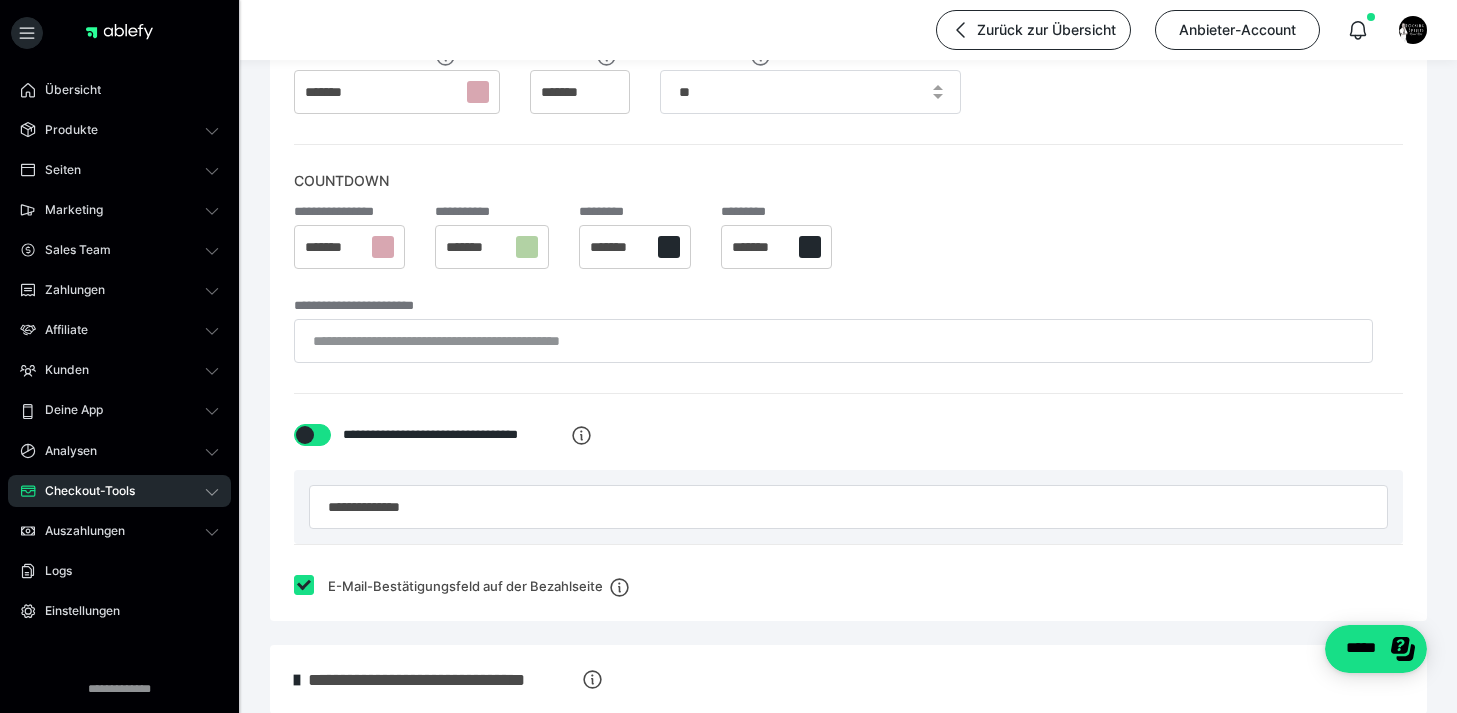 click at bounding box center [305, 435] 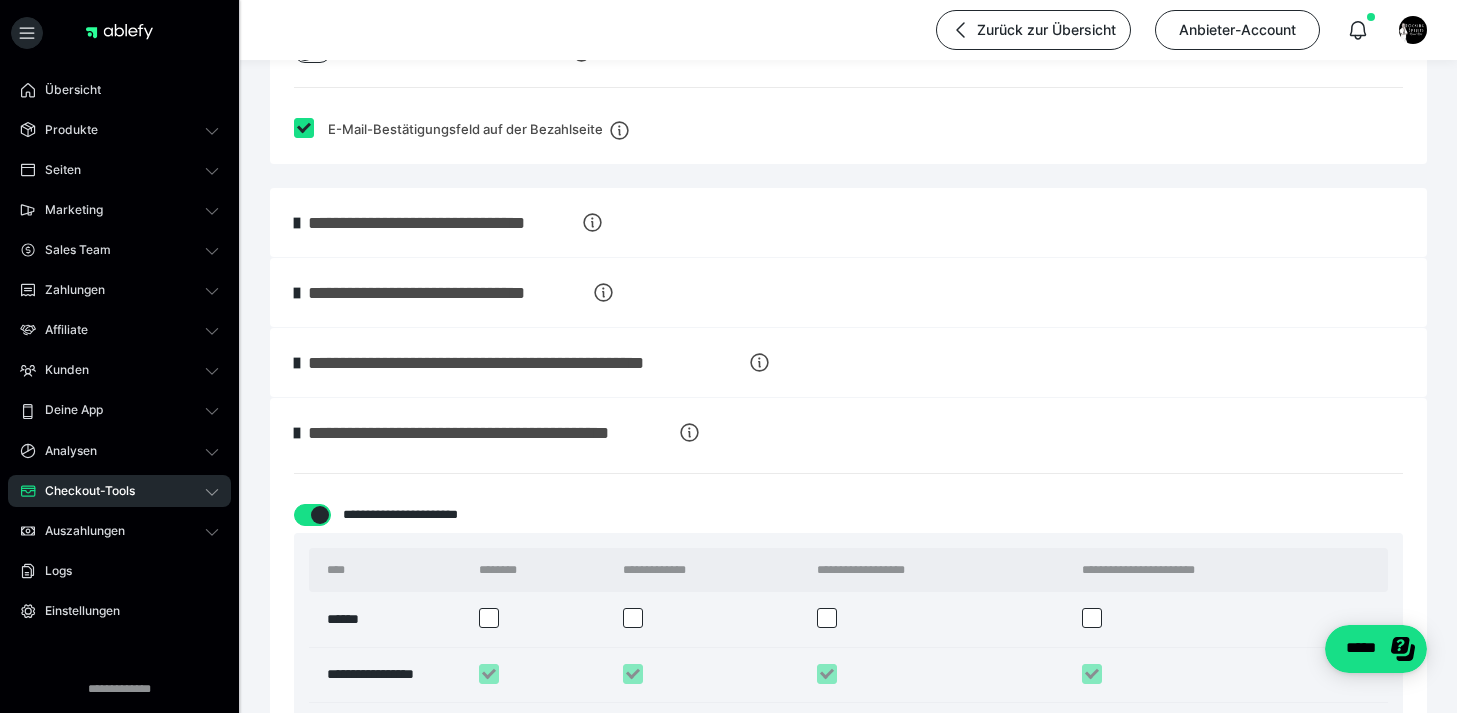 scroll, scrollTop: 931, scrollLeft: 0, axis: vertical 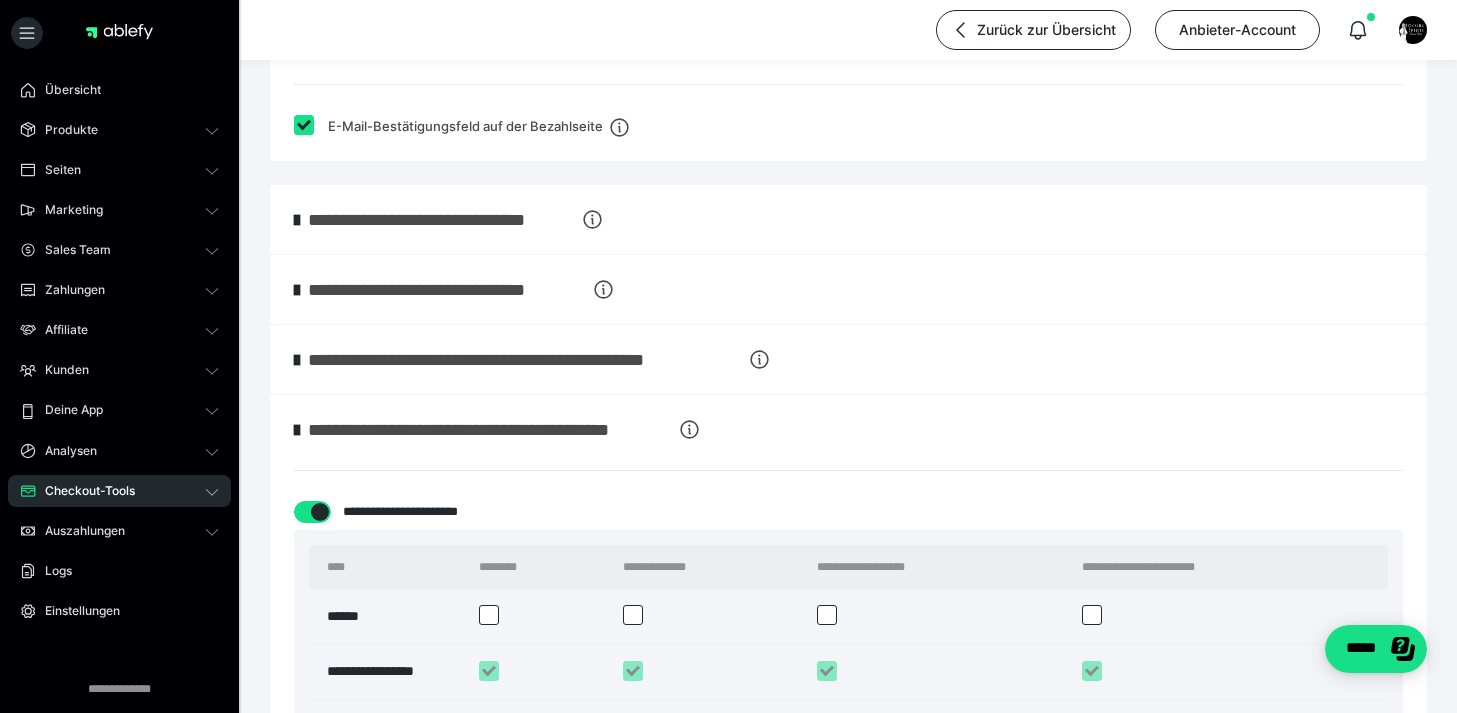 click at bounding box center (297, 430) 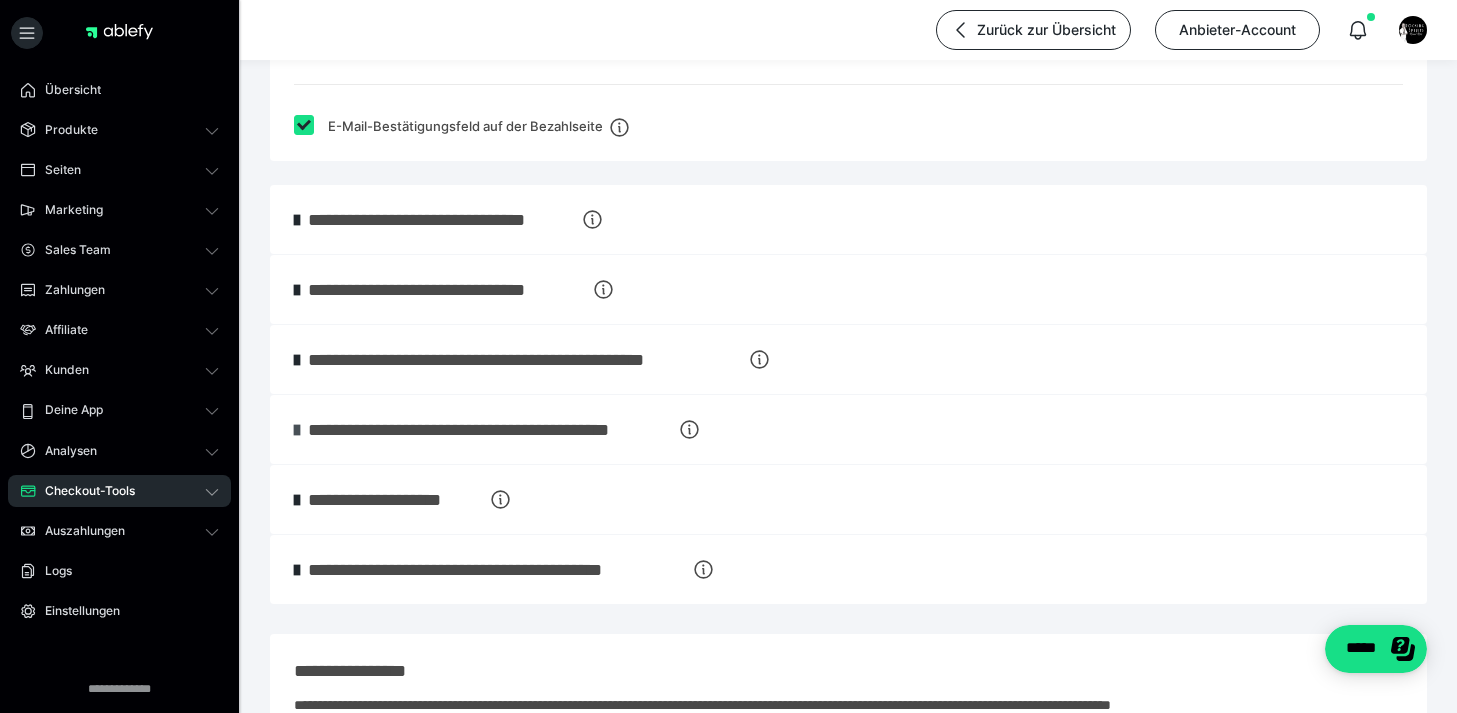 click at bounding box center [297, 430] 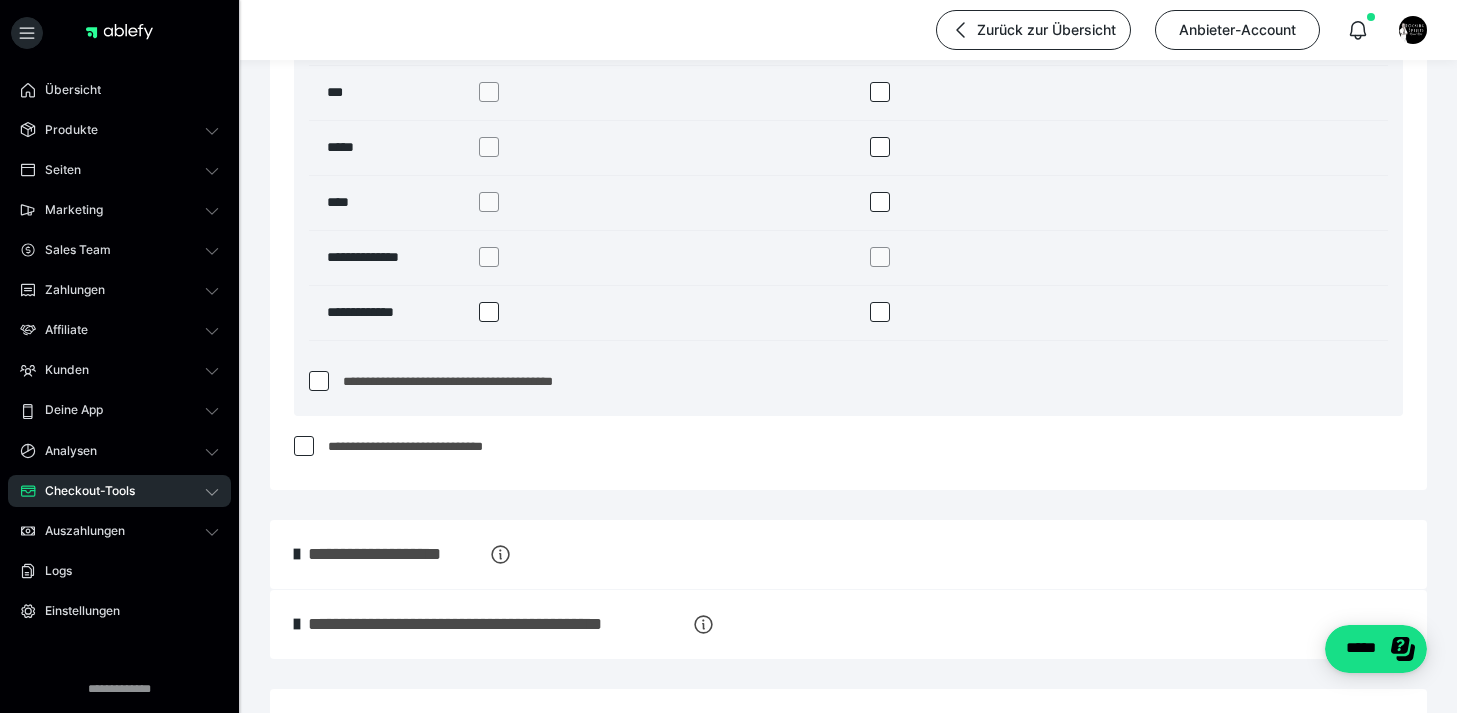 scroll, scrollTop: 3195, scrollLeft: 0, axis: vertical 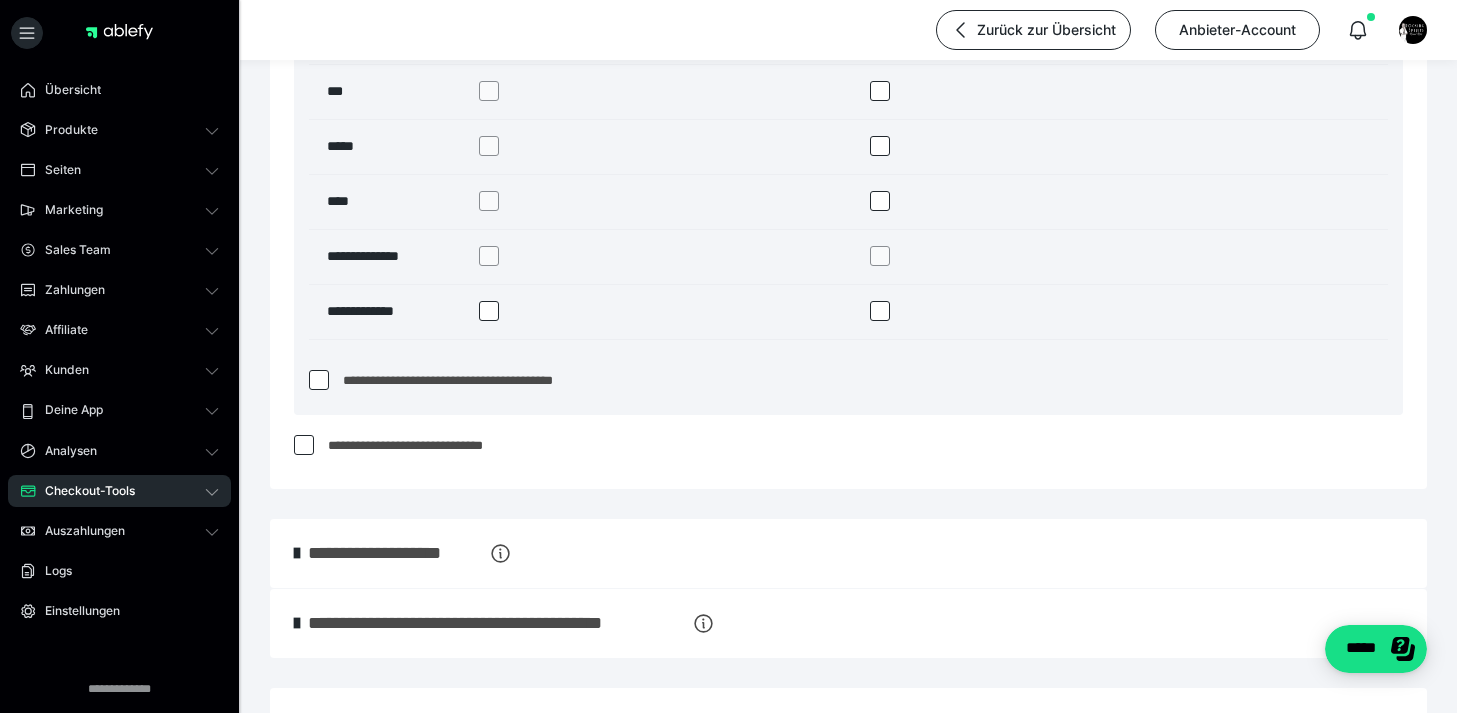 click at bounding box center (304, 445) 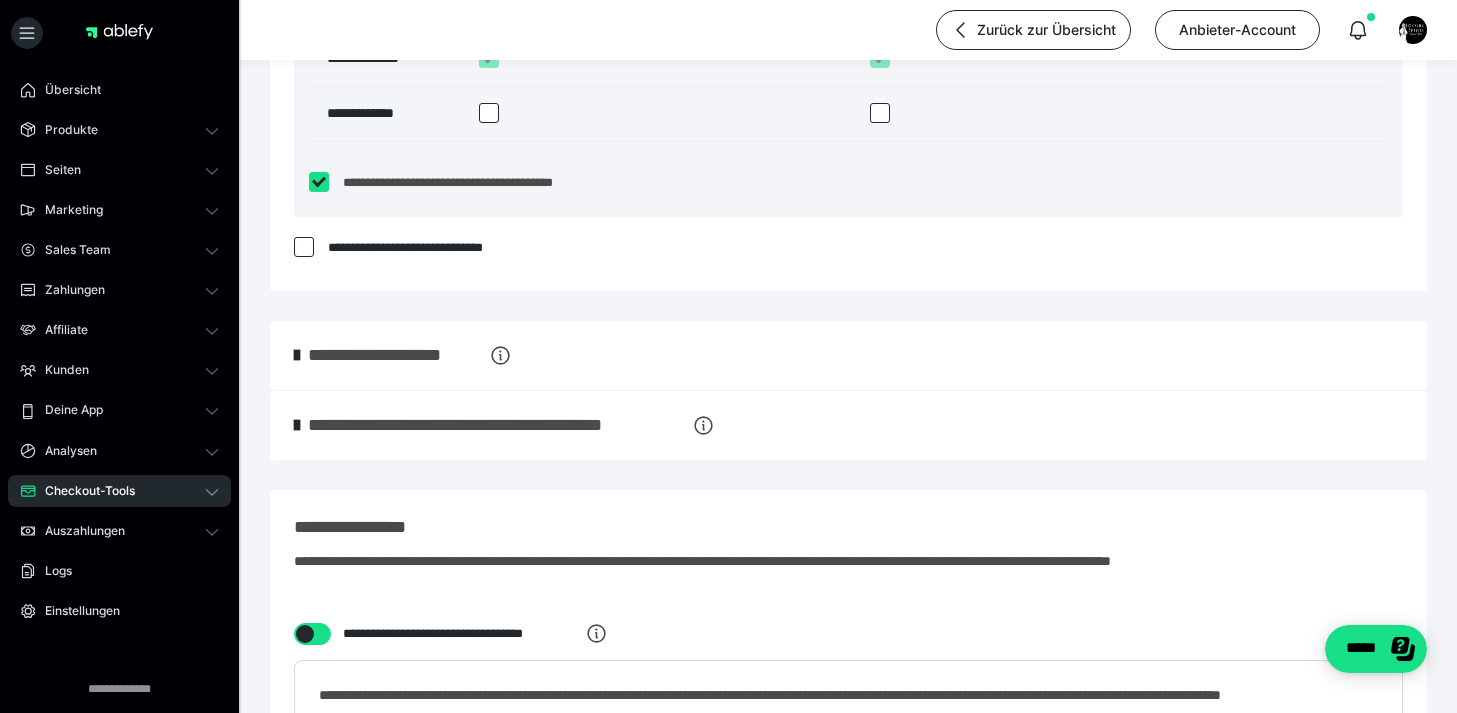 scroll, scrollTop: 3941, scrollLeft: 0, axis: vertical 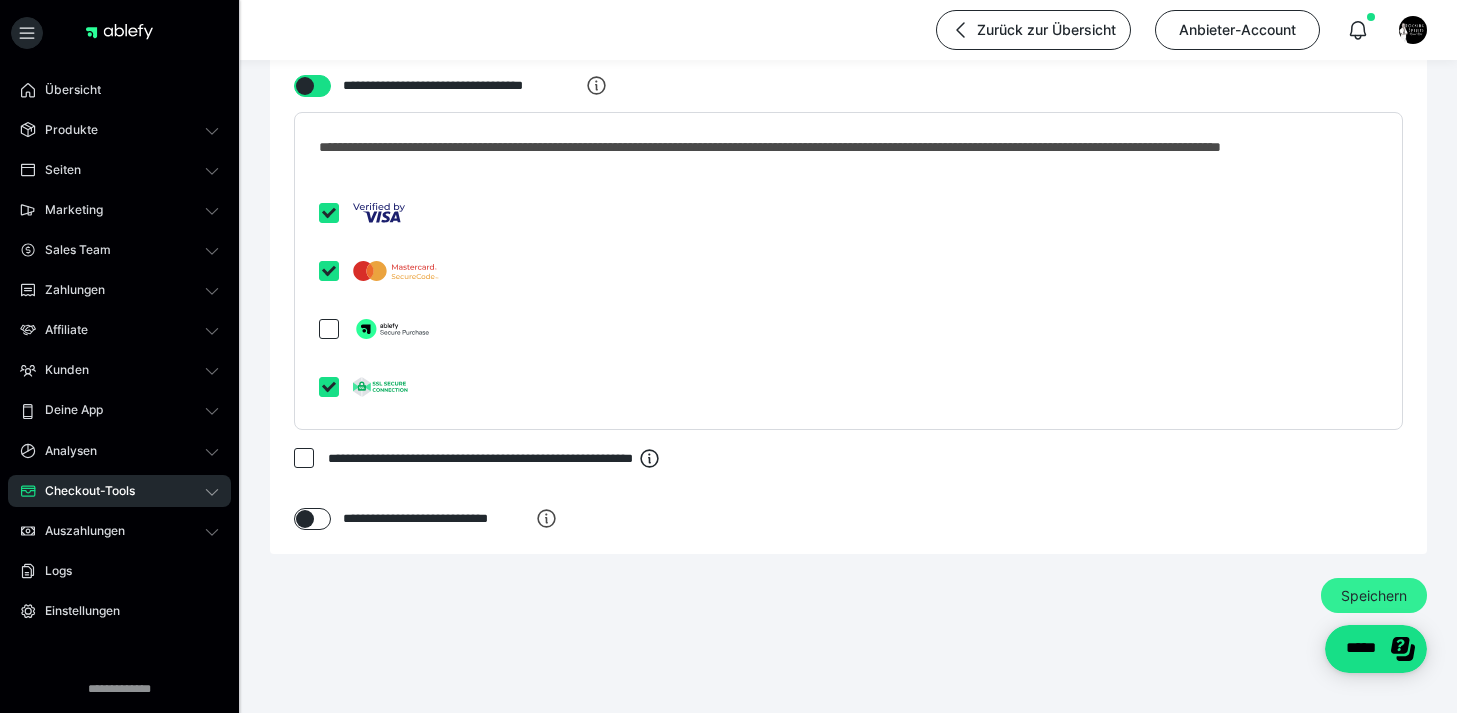 click on "Speichern" at bounding box center [1374, 596] 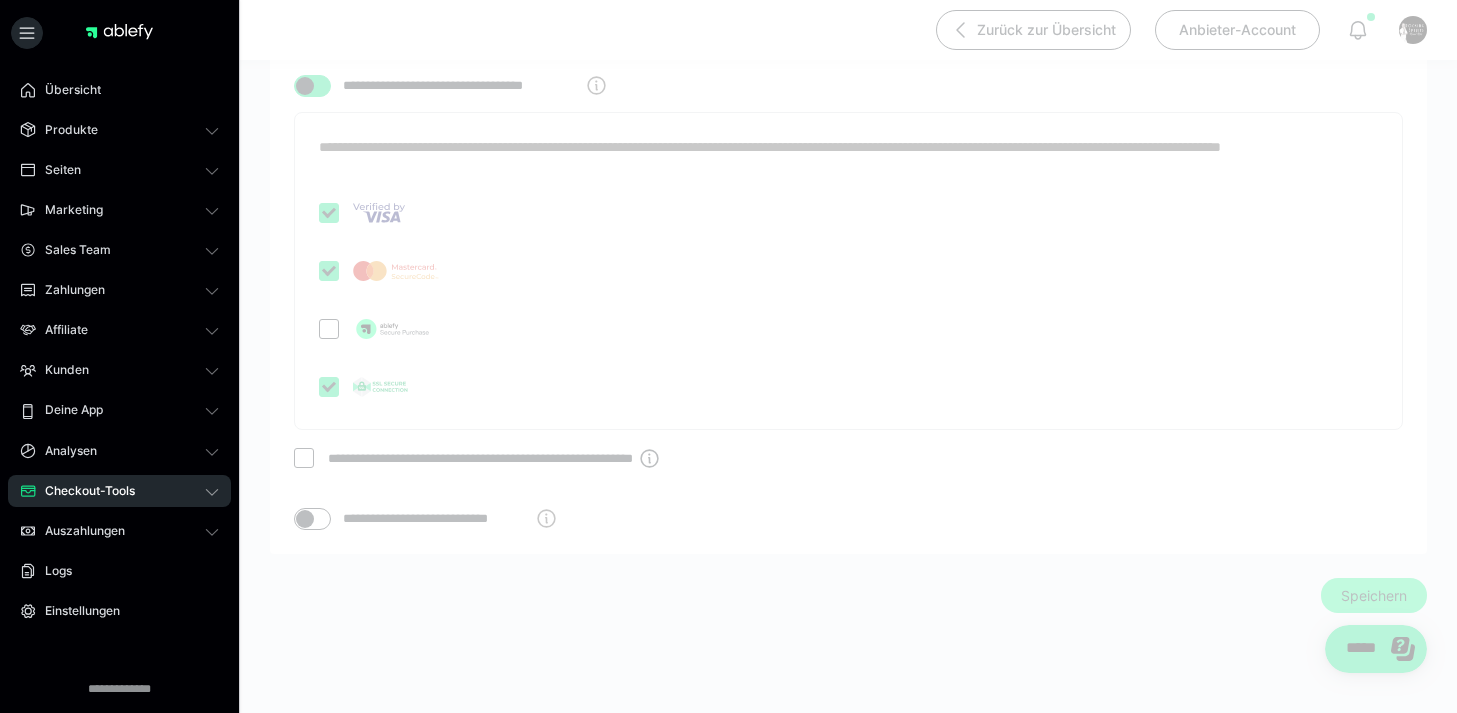 scroll, scrollTop: 0, scrollLeft: 0, axis: both 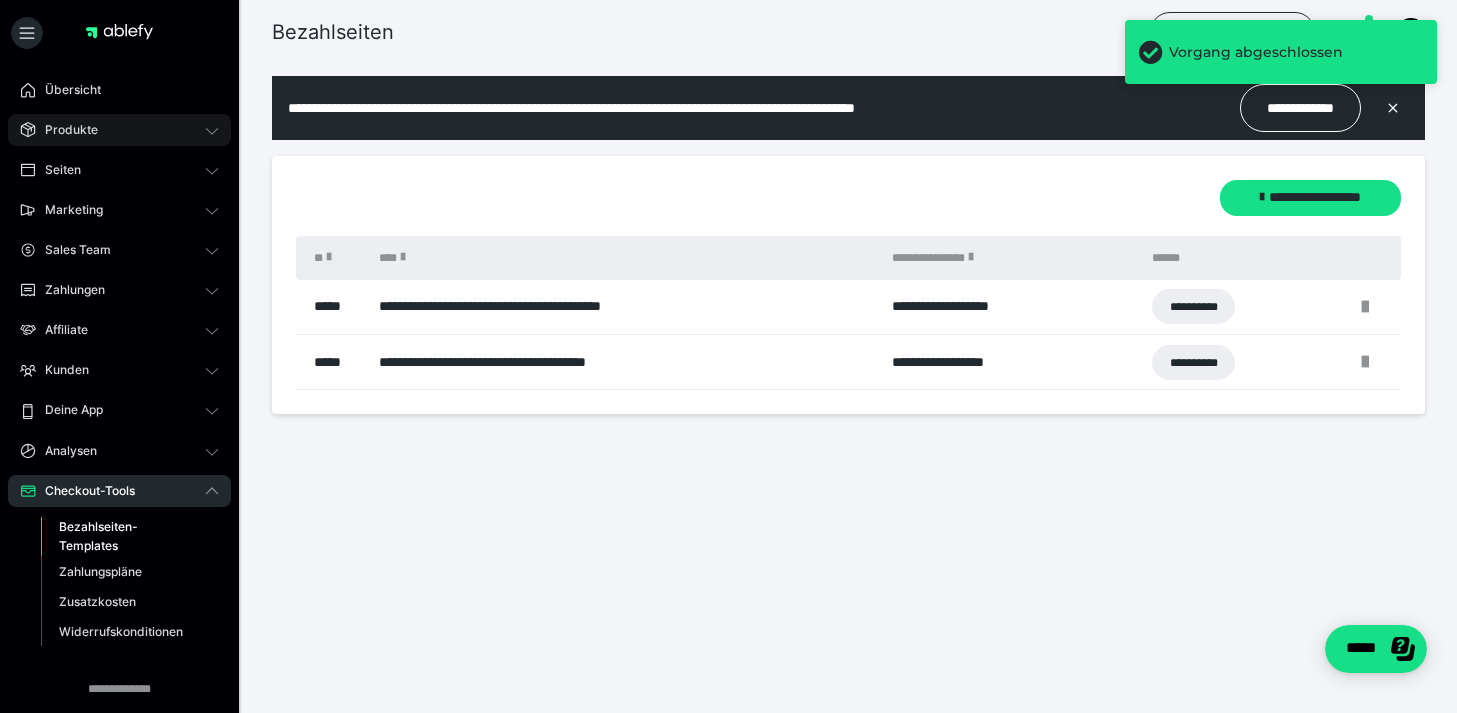 click on "Produkte" at bounding box center (119, 130) 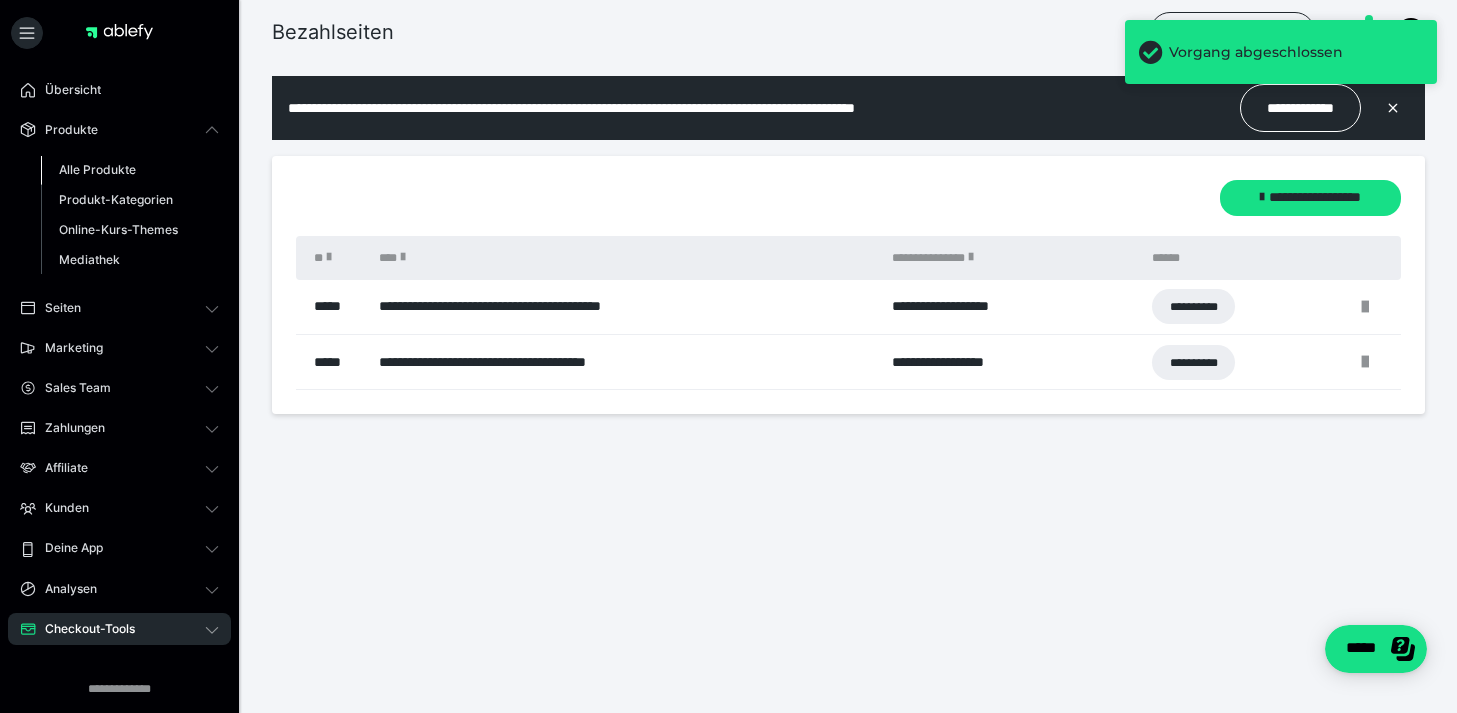 click on "Alle Produkte" at bounding box center [97, 169] 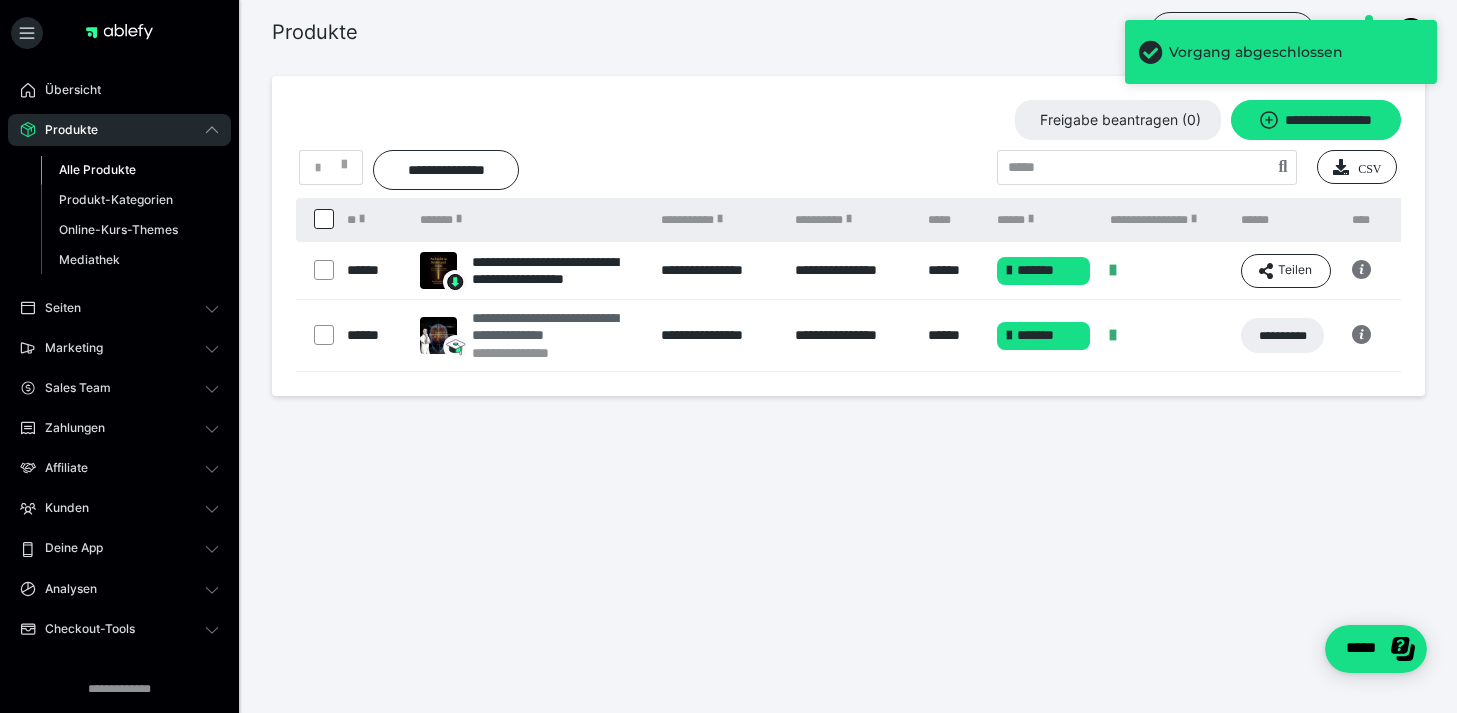 click on "**********" at bounding box center [556, 327] 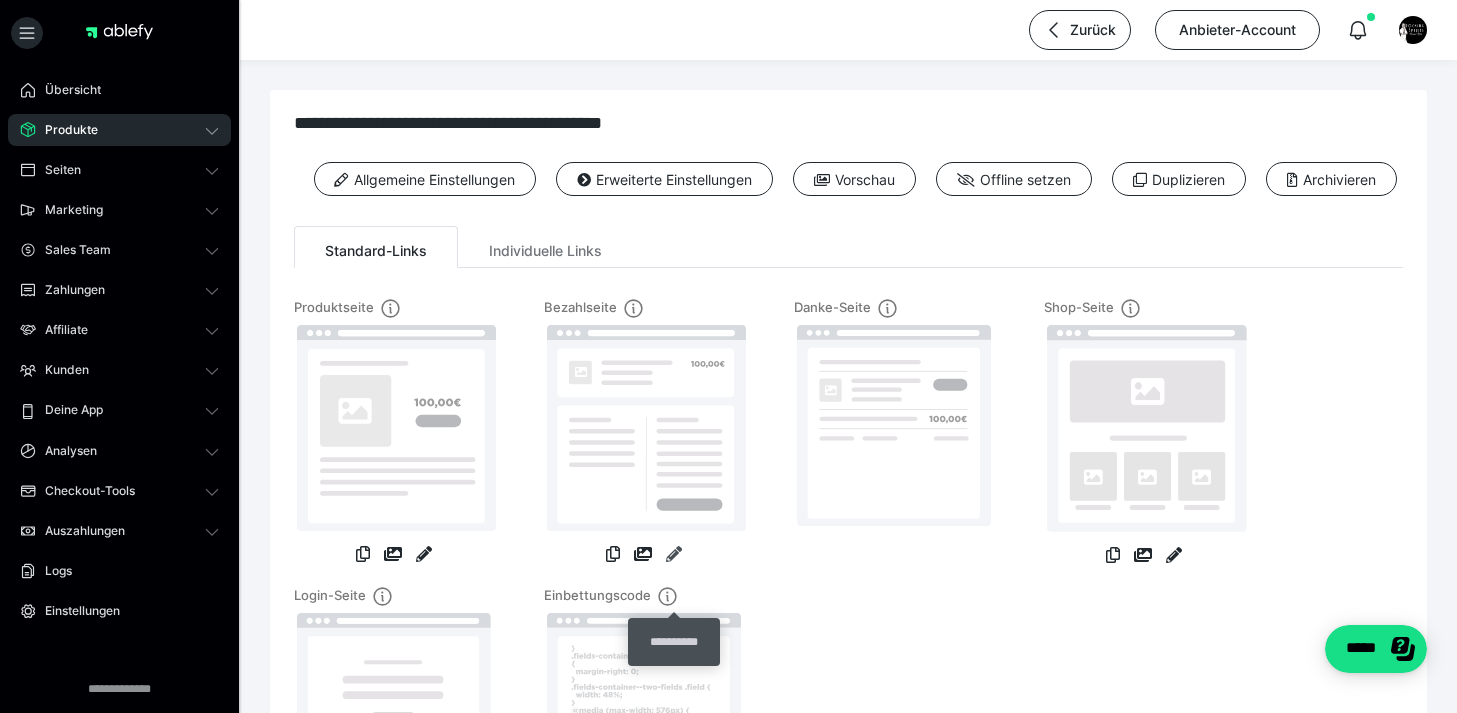 click at bounding box center (674, 554) 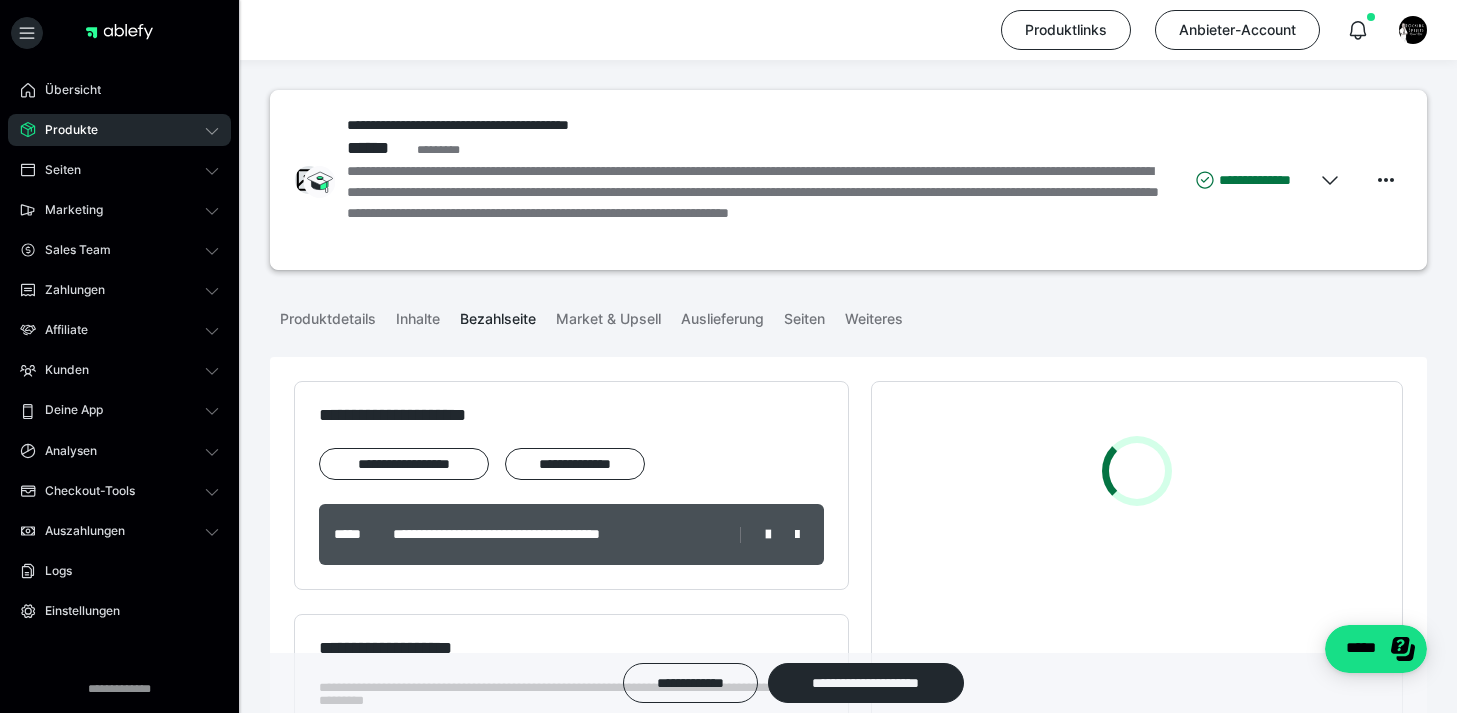 scroll, scrollTop: 58, scrollLeft: 0, axis: vertical 